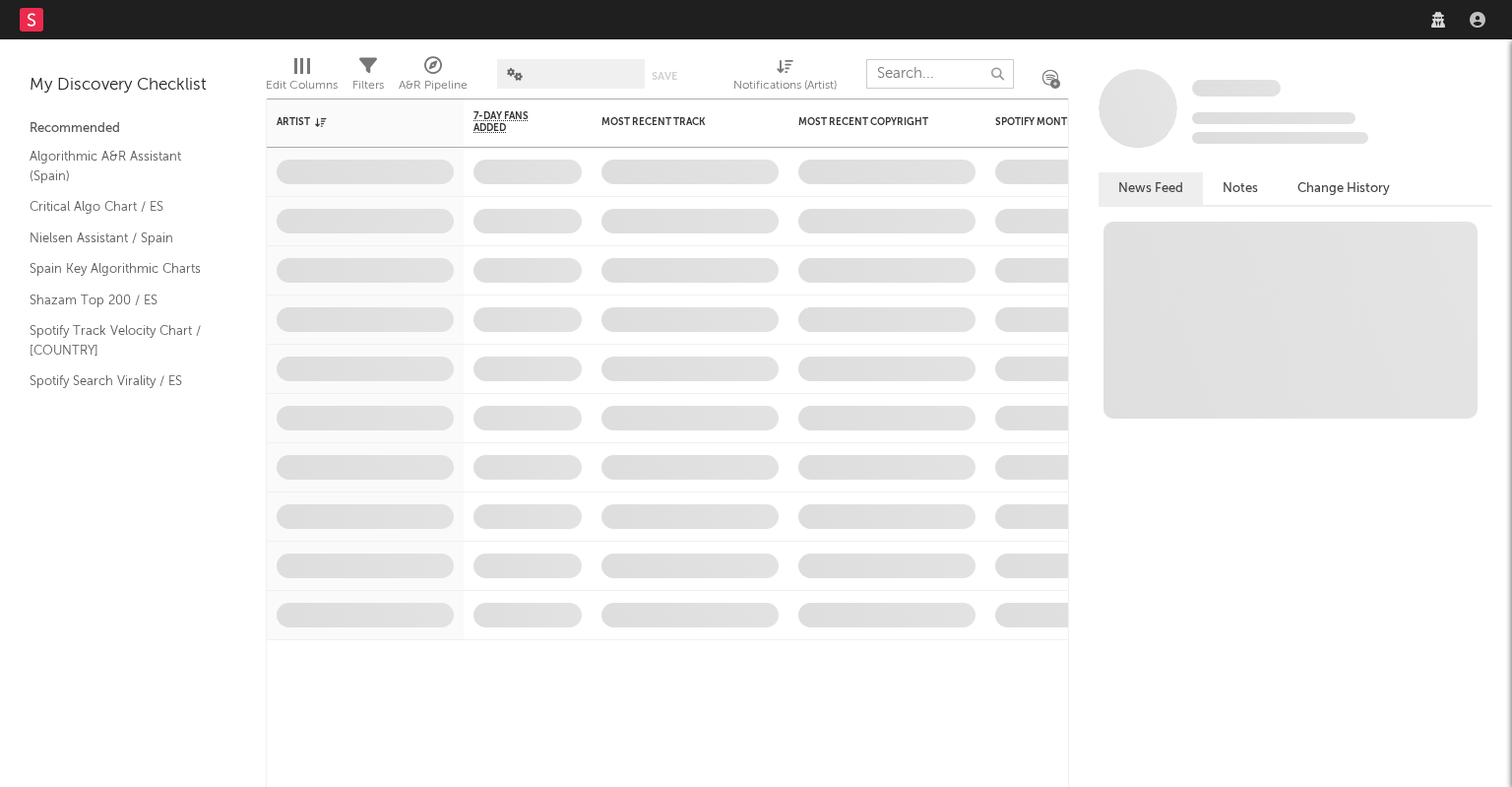 click at bounding box center (940, 74) 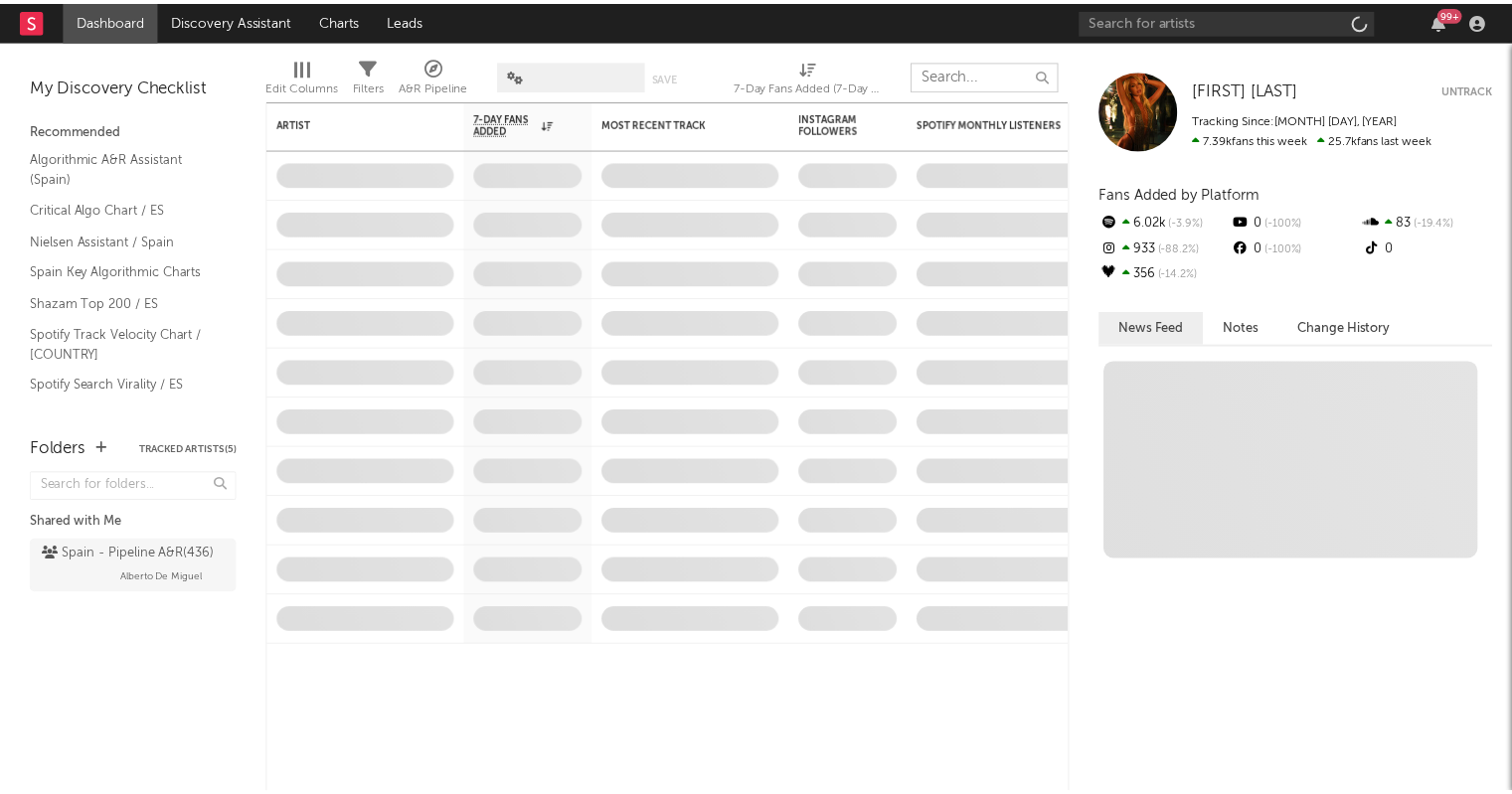 scroll, scrollTop: 0, scrollLeft: 0, axis: both 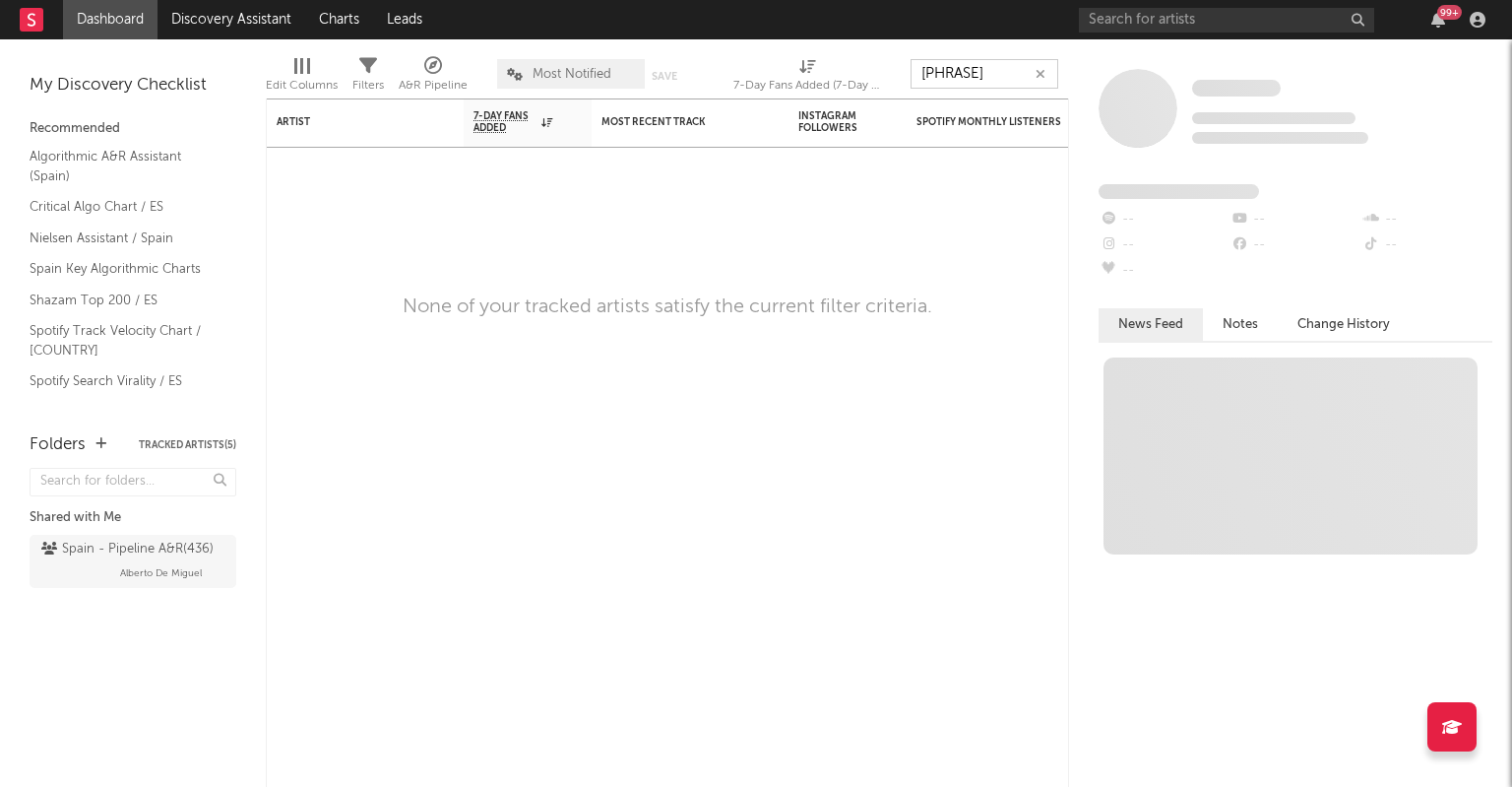 type on "[PHRASE]" 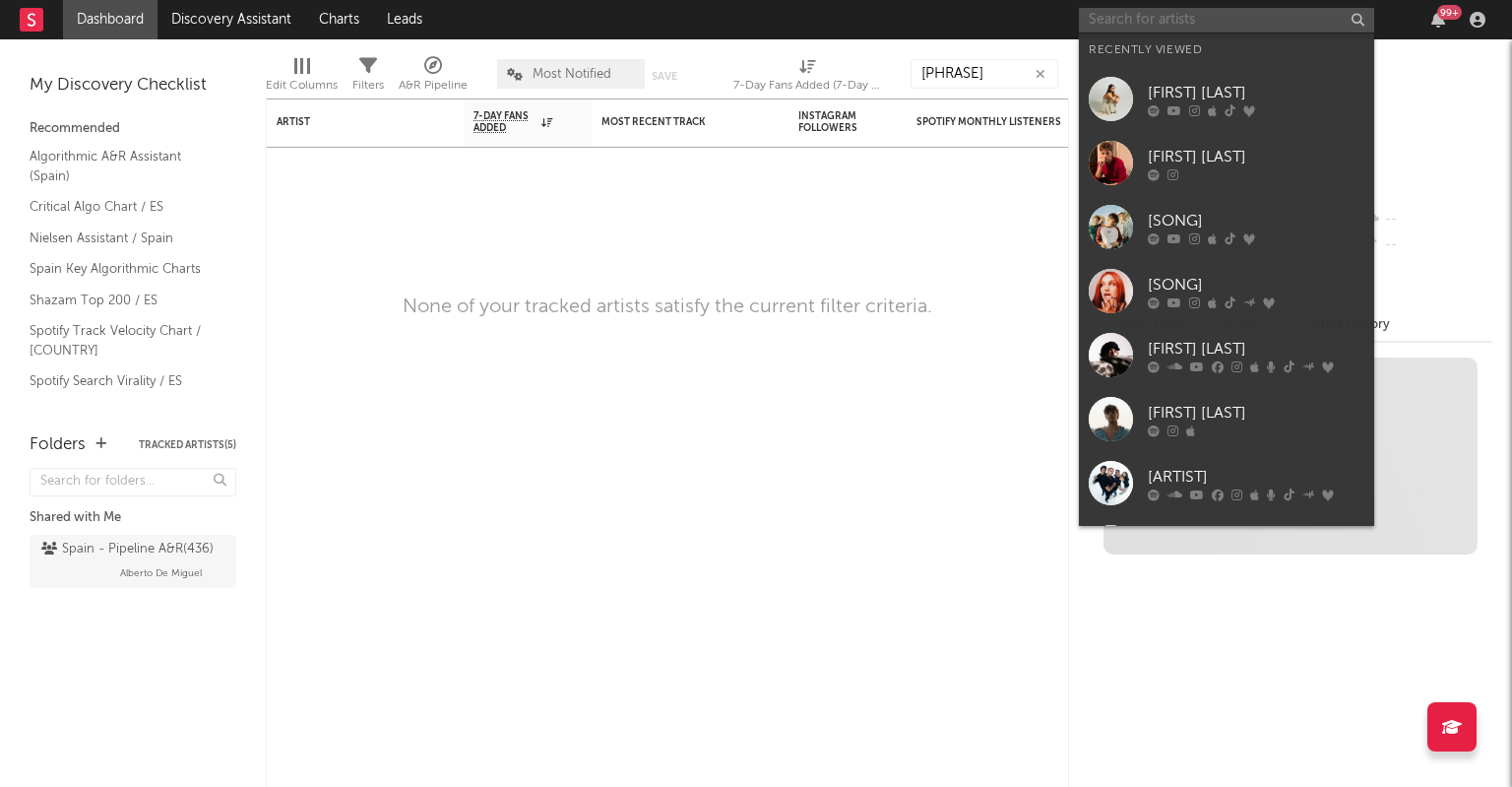 click at bounding box center [1227, 20] 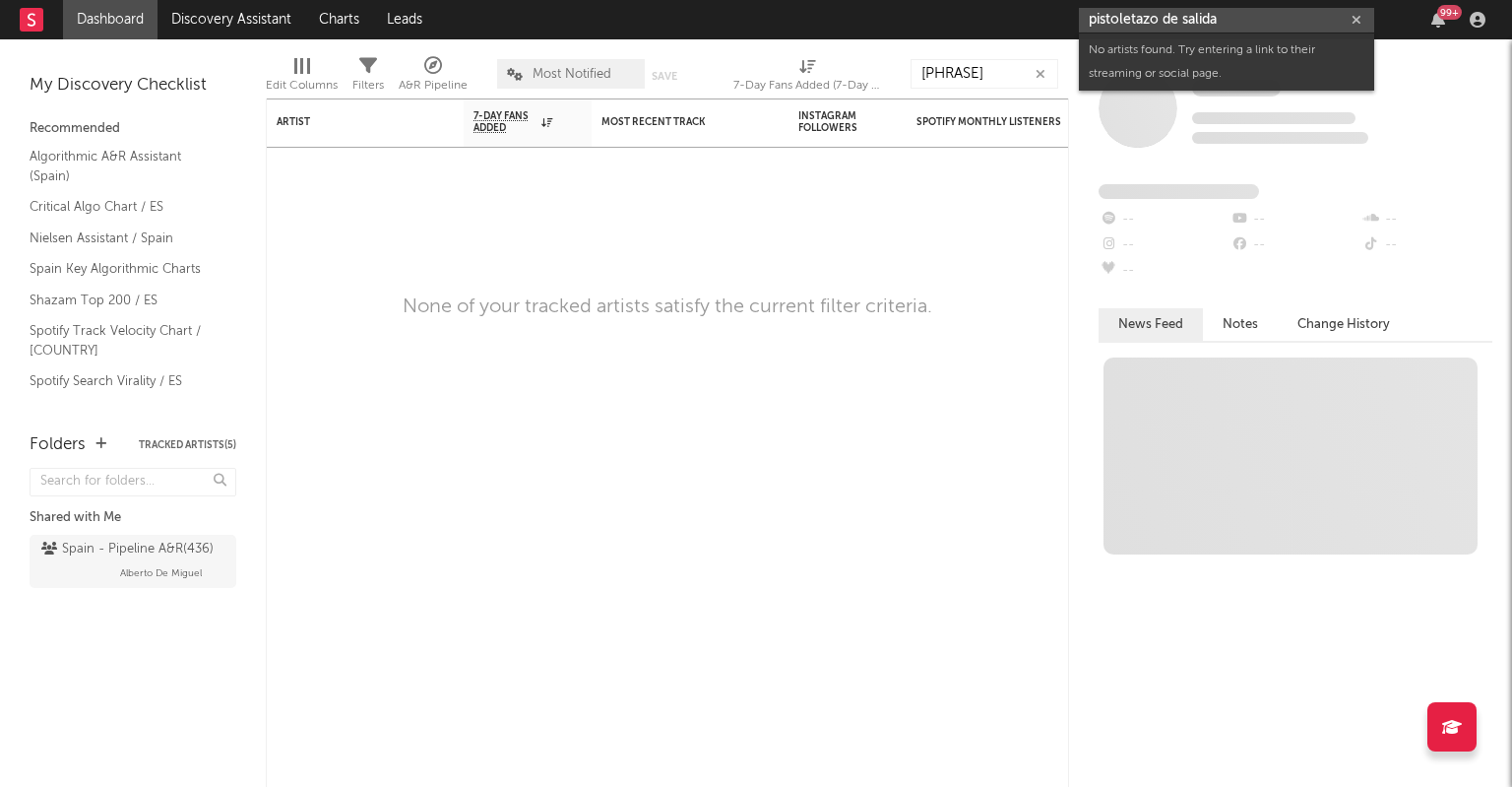 drag, startPoint x: 856, startPoint y: 14, endPoint x: 808, endPoint y: 12, distance: 48.0416 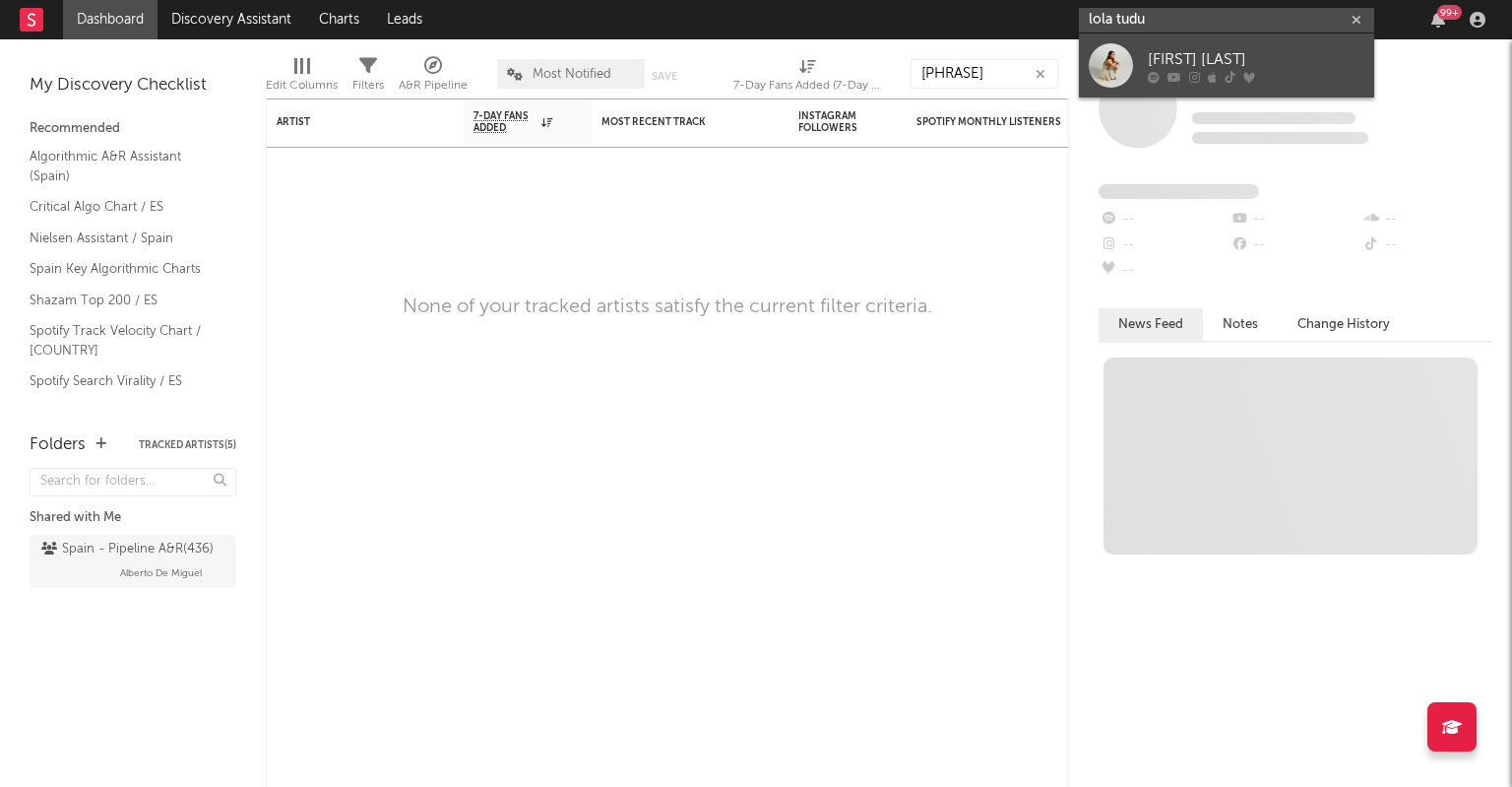 type on "lola tudu" 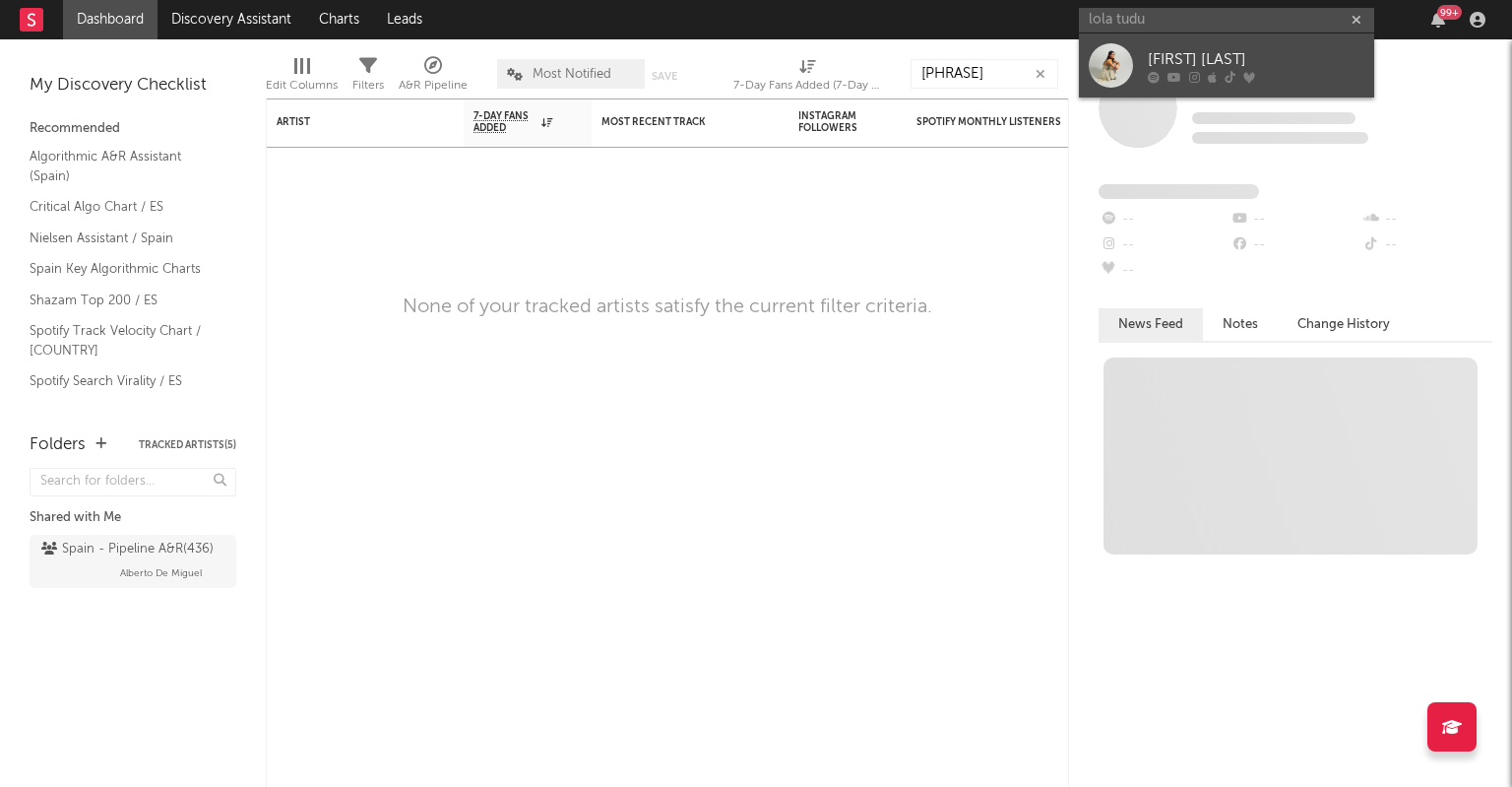 click on "[FIRST] [LAST]" at bounding box center [1227, 65] 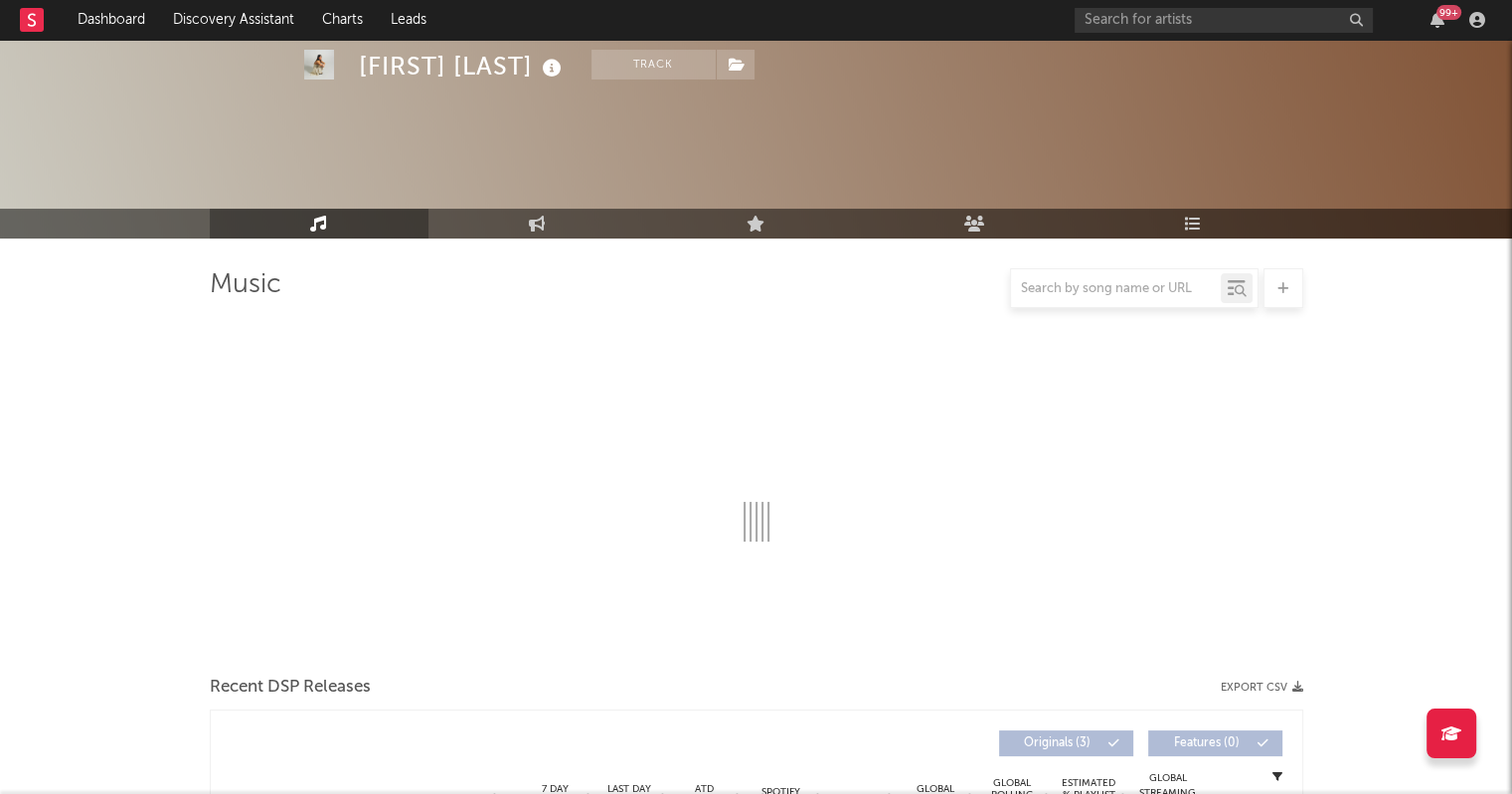 select on "1w" 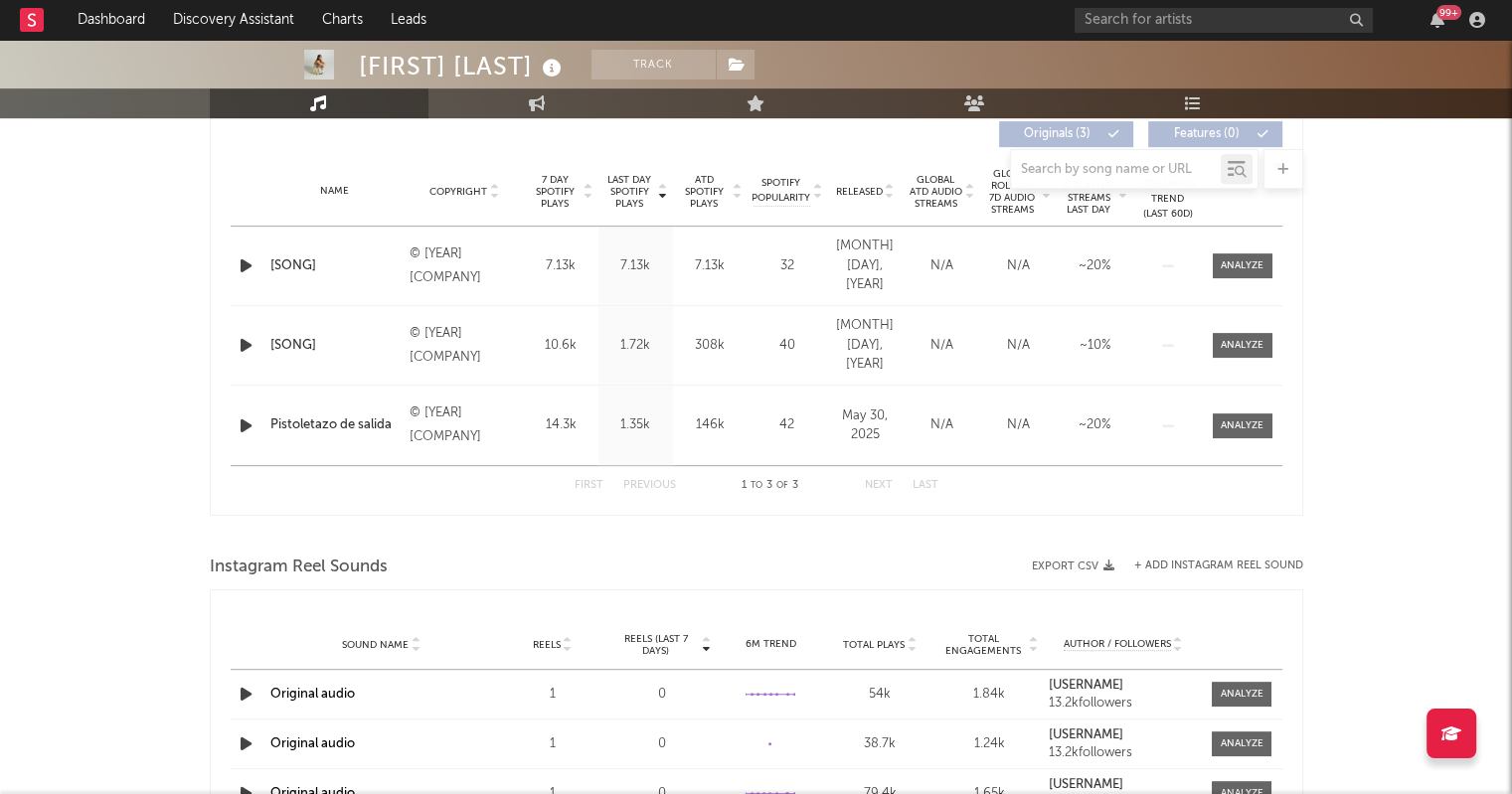 scroll, scrollTop: 638, scrollLeft: 0, axis: vertical 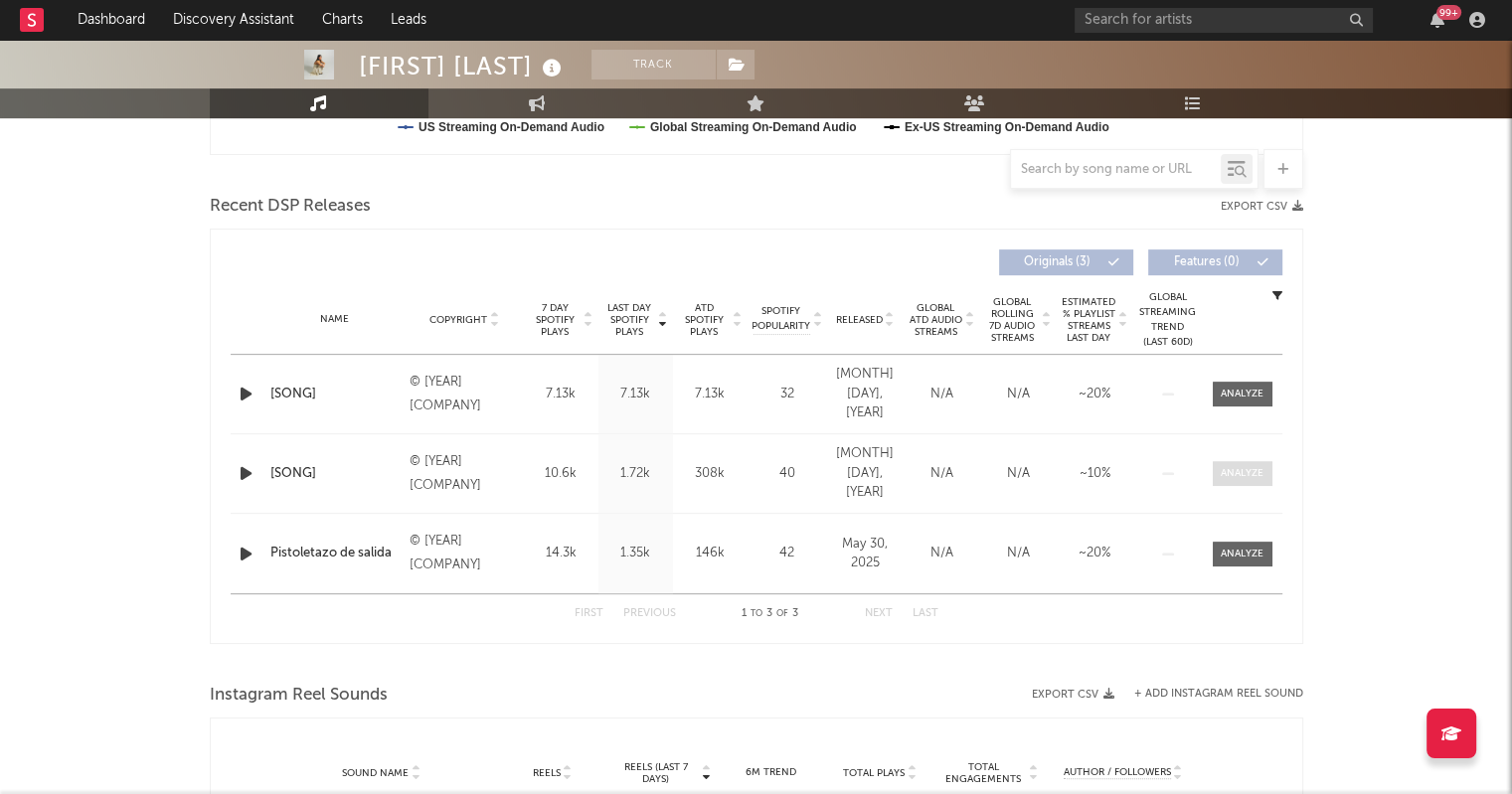 click at bounding box center (1242, 473) 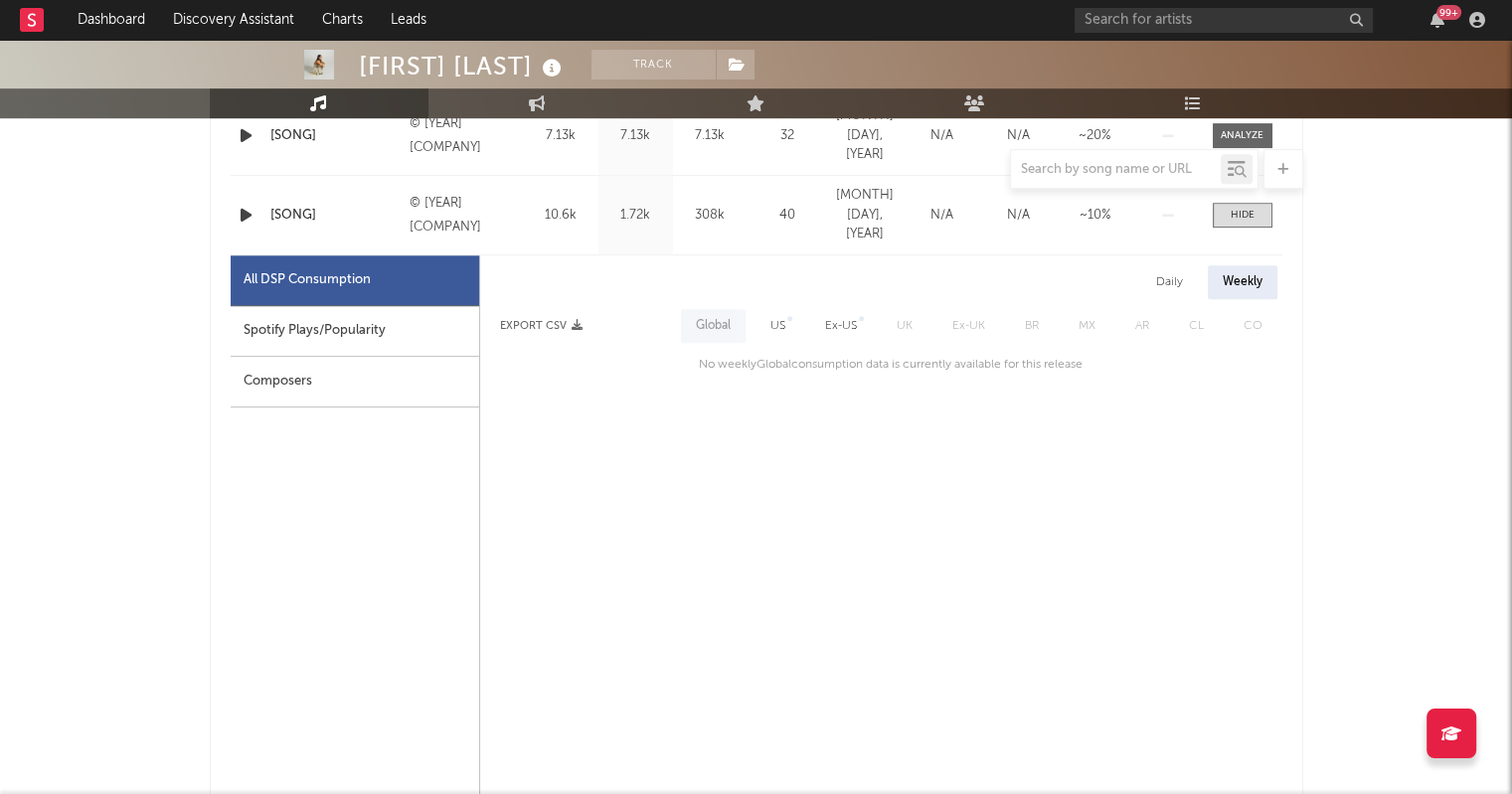 scroll, scrollTop: 904, scrollLeft: 0, axis: vertical 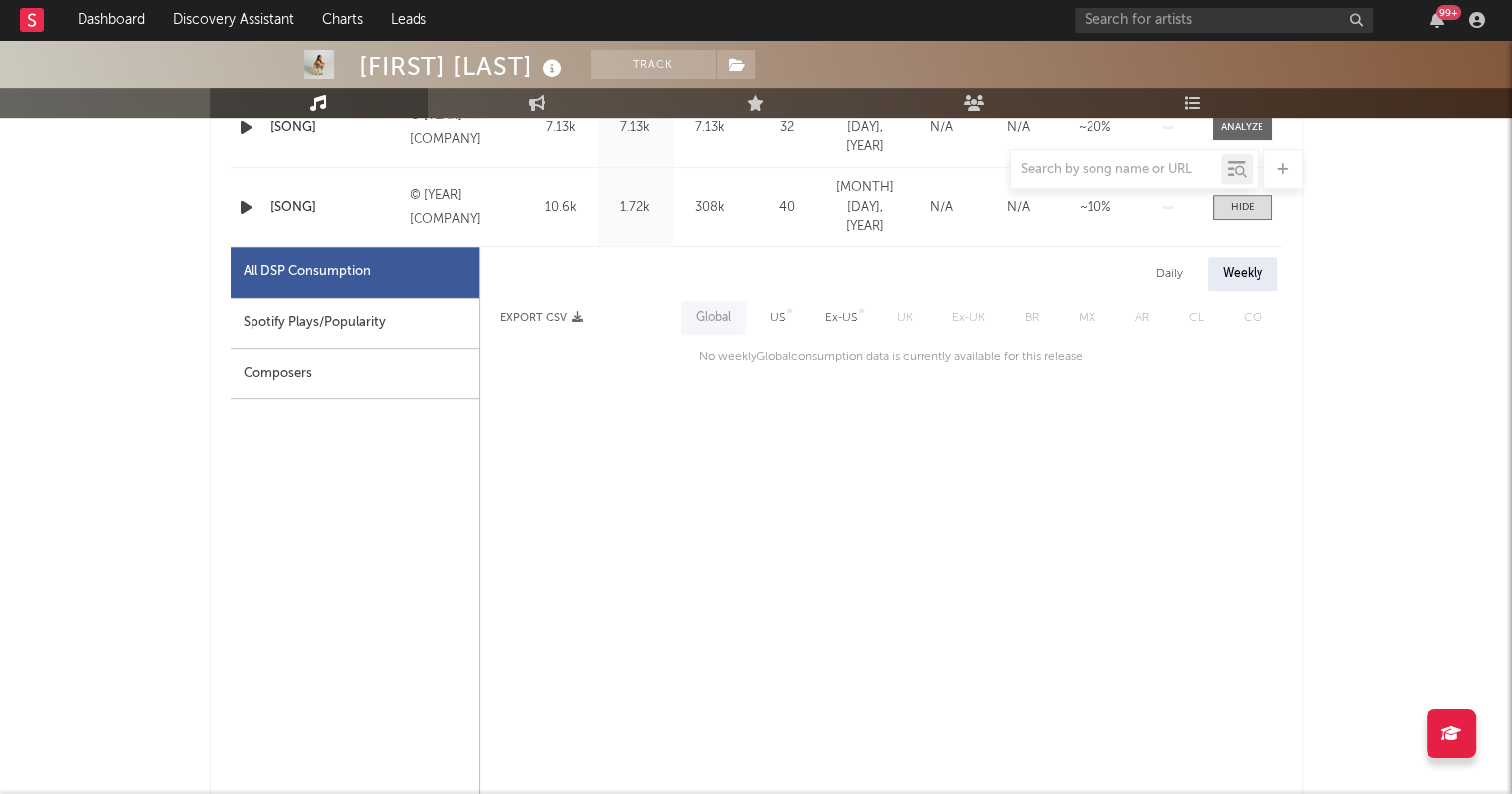 click on "Spotify Plays/Popularity" at bounding box center [355, 323] 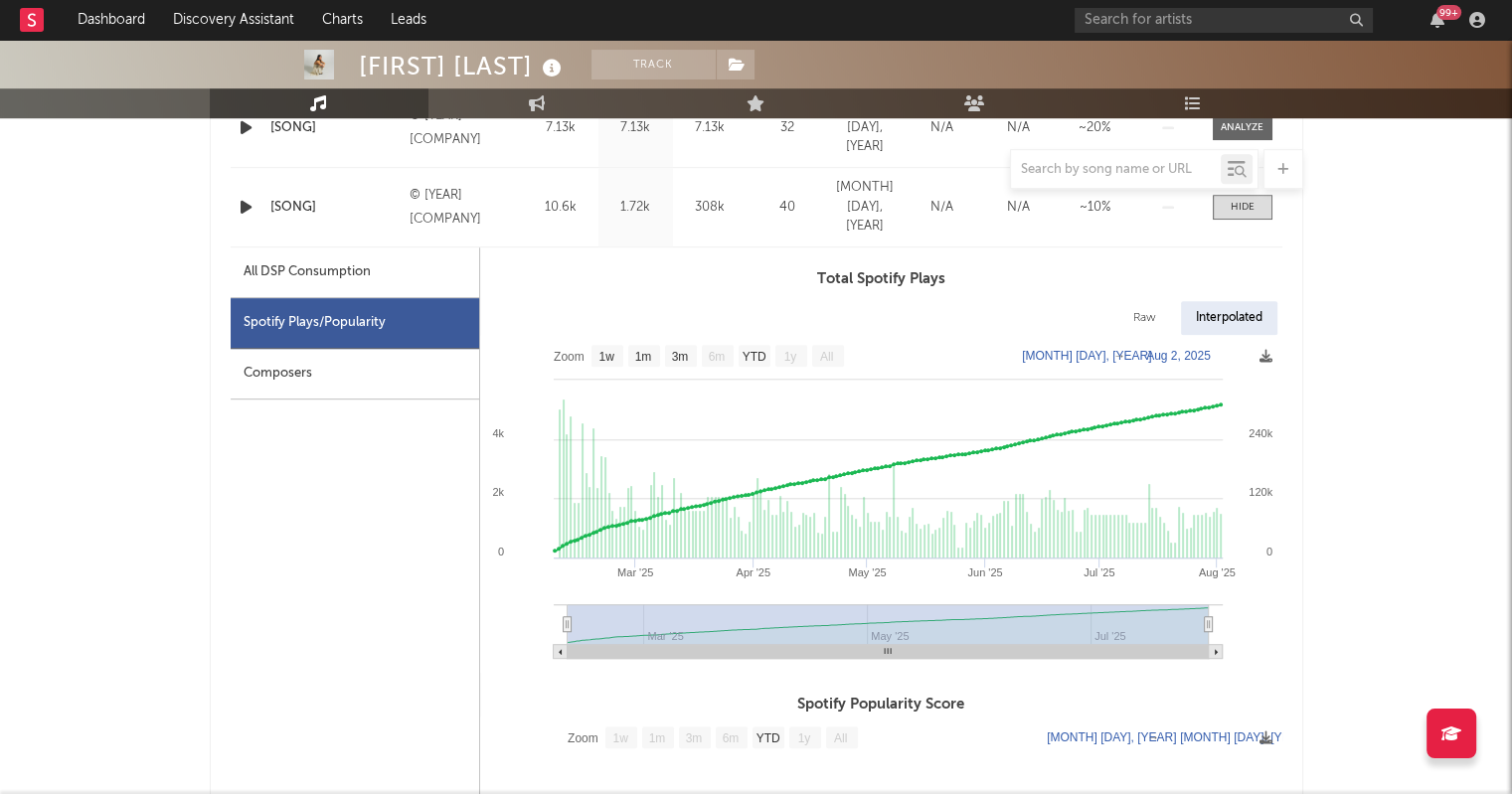 drag, startPoint x: 573, startPoint y: 623, endPoint x: 552, endPoint y: 622, distance: 21.023796 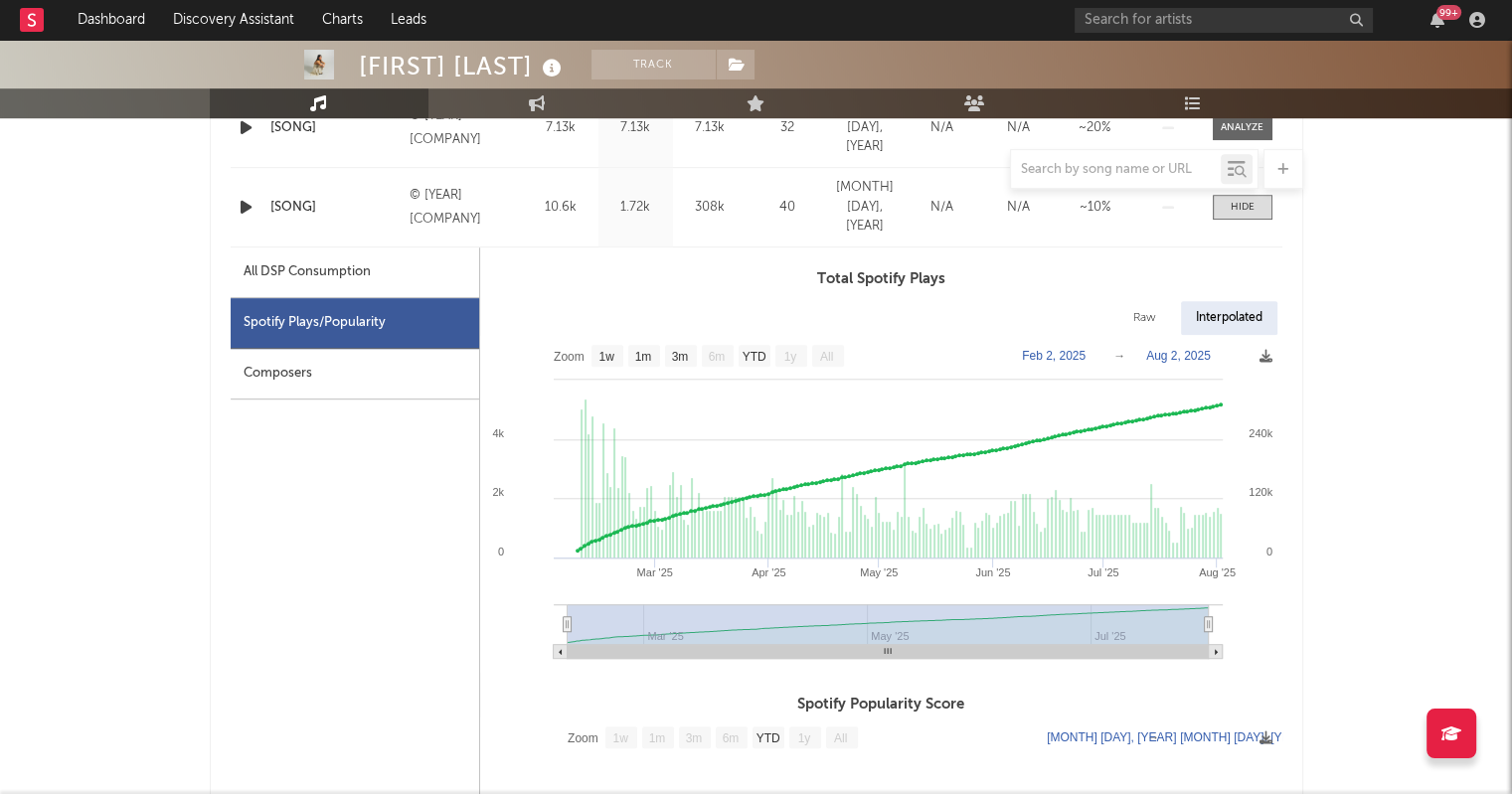 click 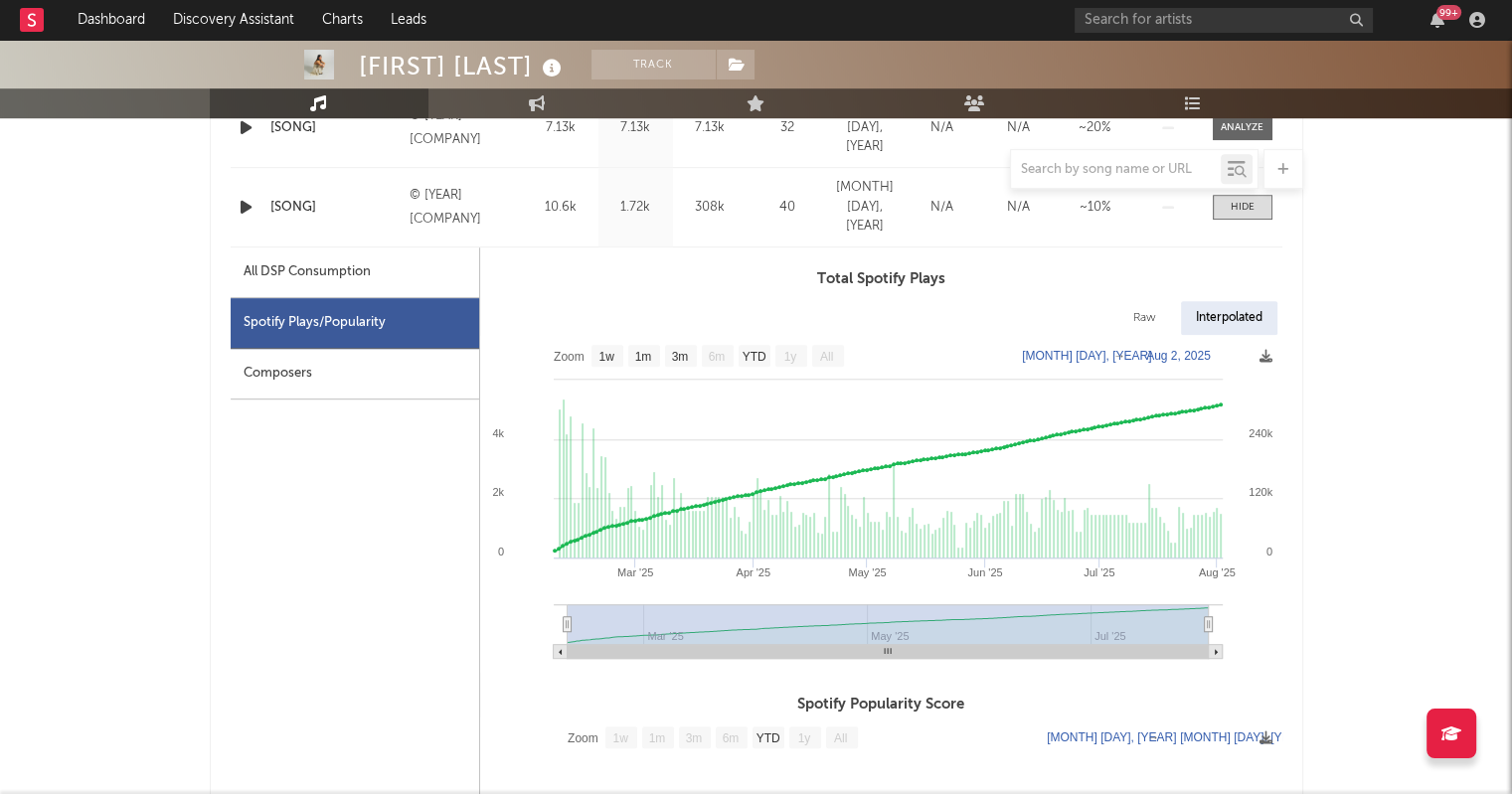 drag, startPoint x: 569, startPoint y: 625, endPoint x: 461, endPoint y: 631, distance: 108.16654 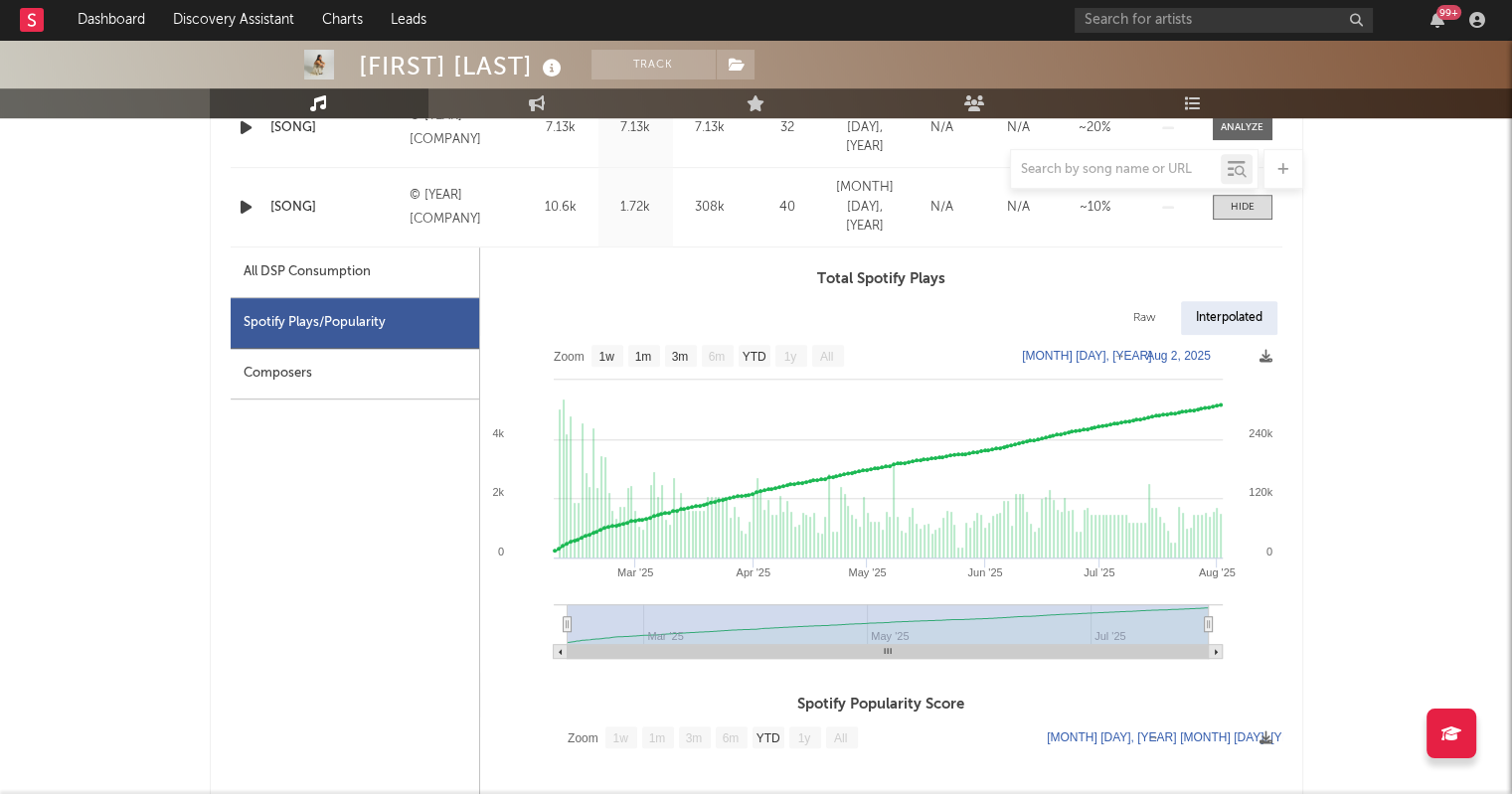 click 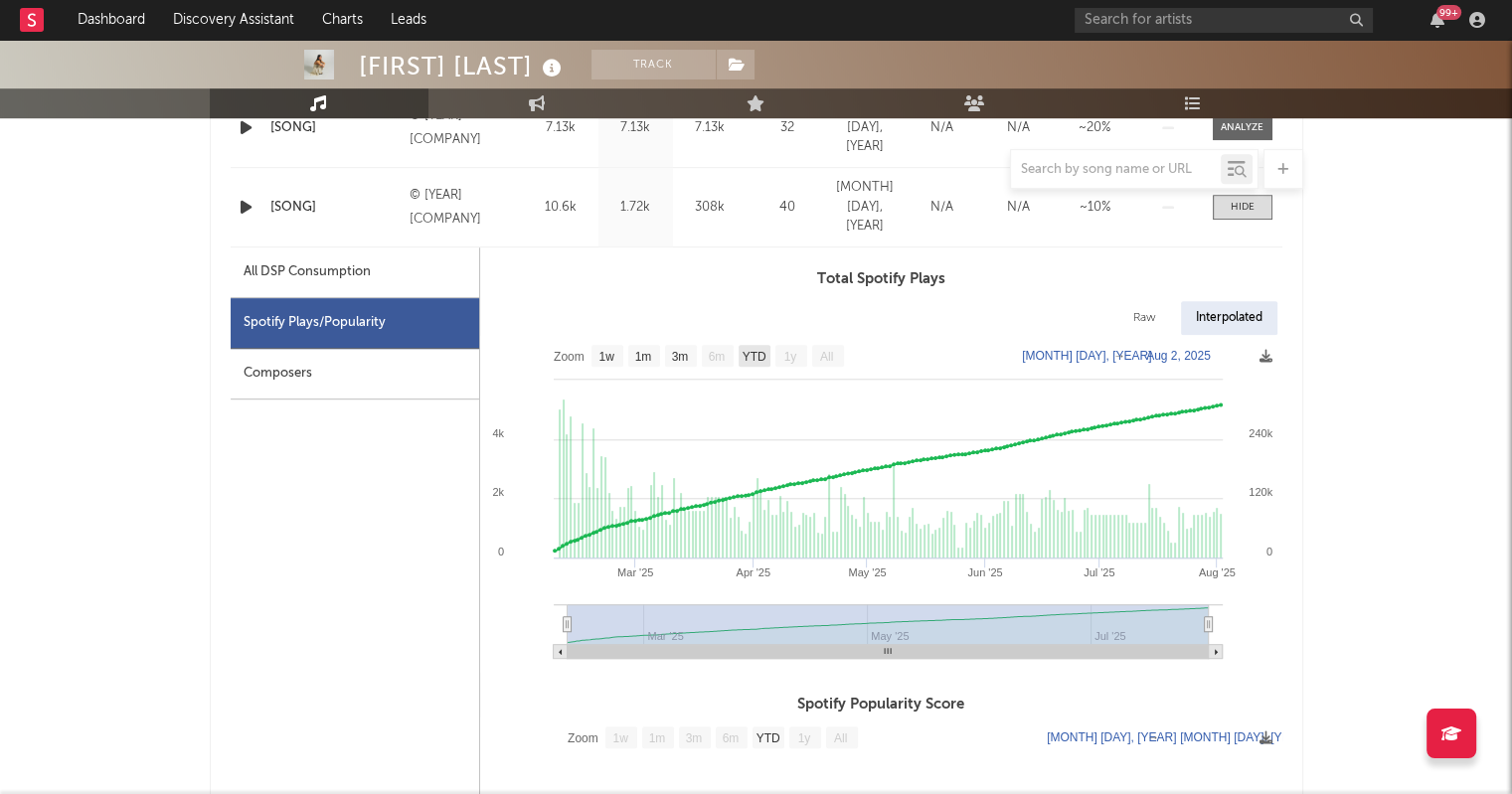 click 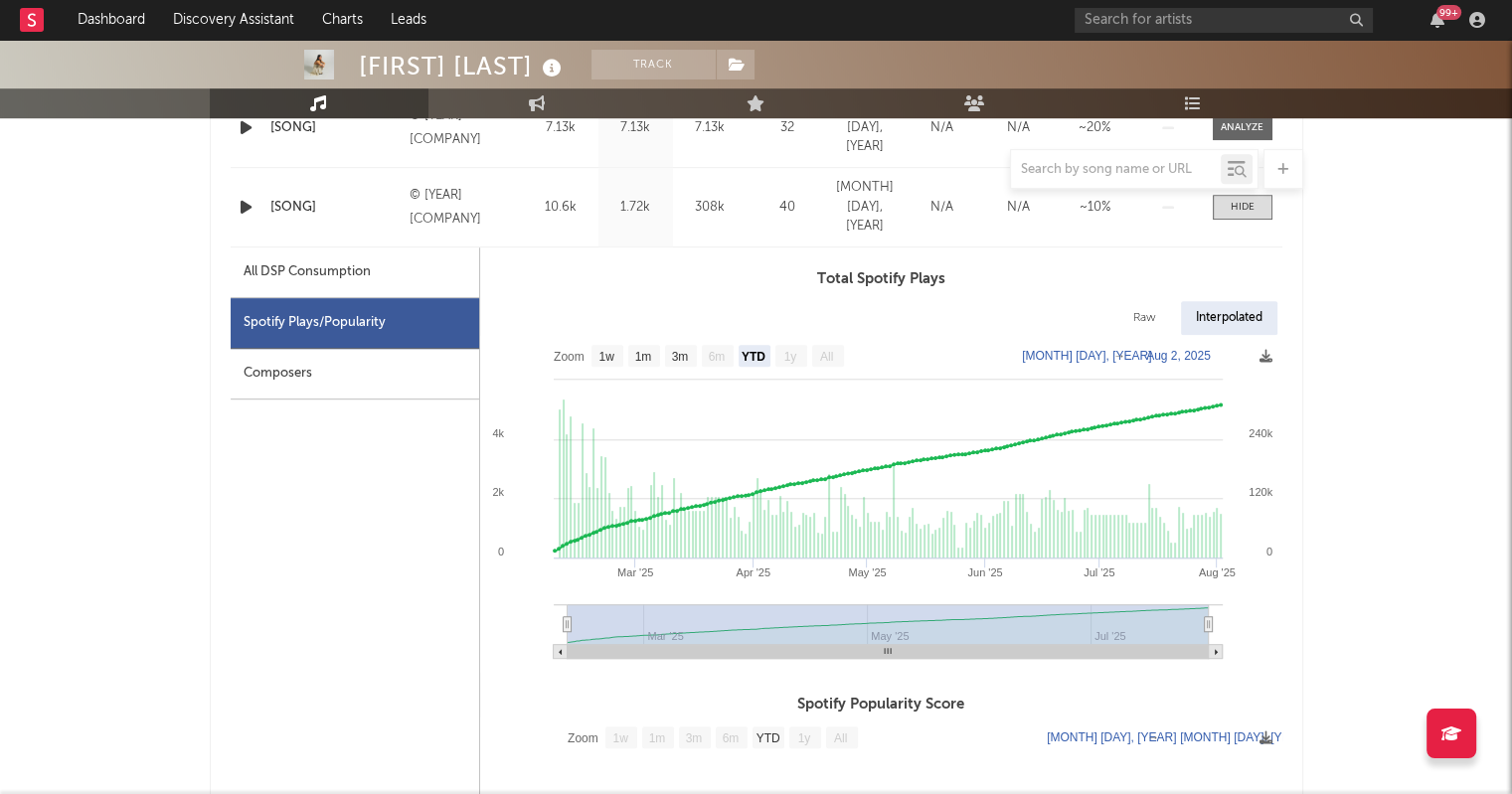 click on "YTD" 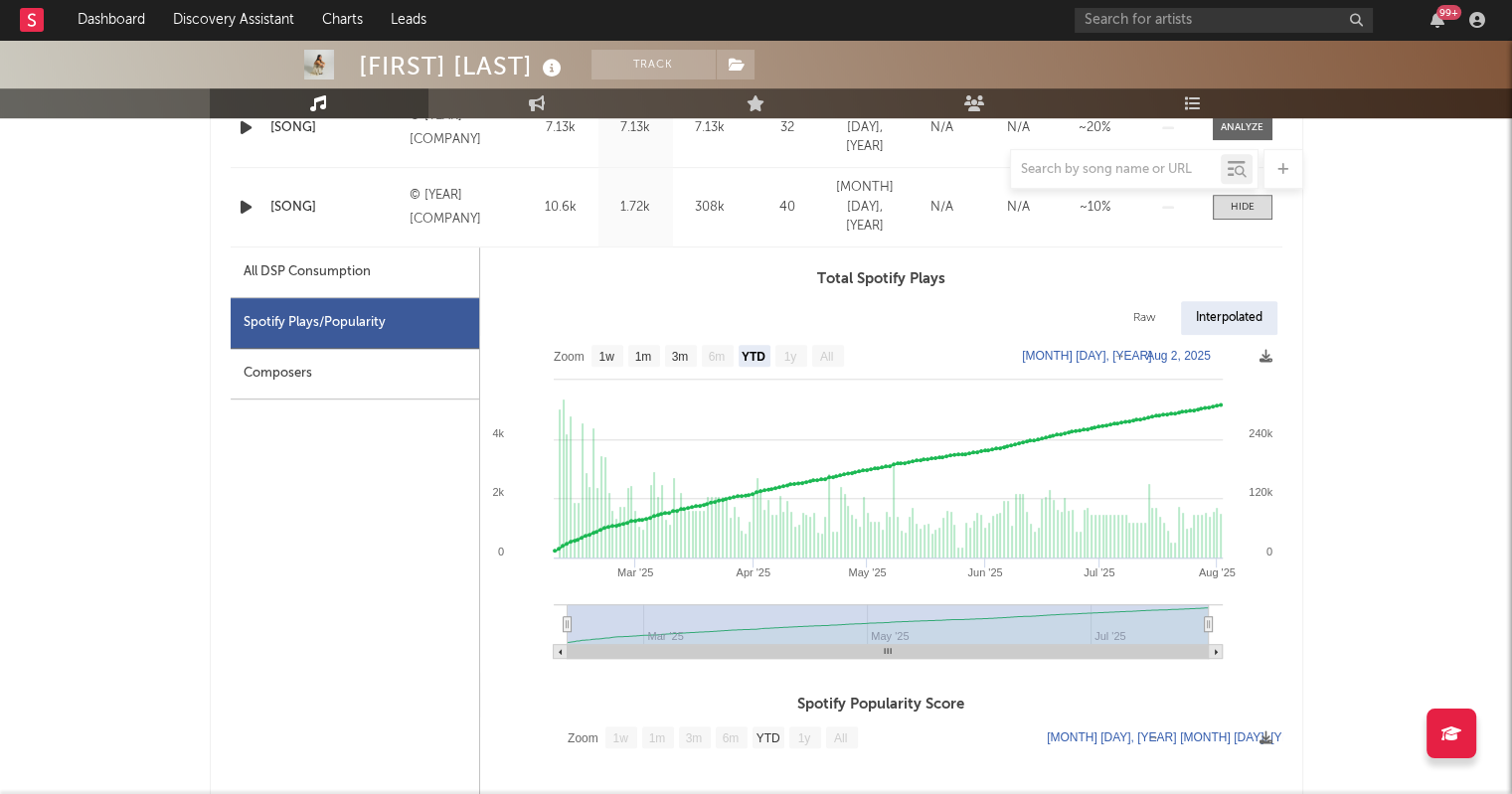 drag, startPoint x: 567, startPoint y: 621, endPoint x: 513, endPoint y: 625, distance: 54.147945 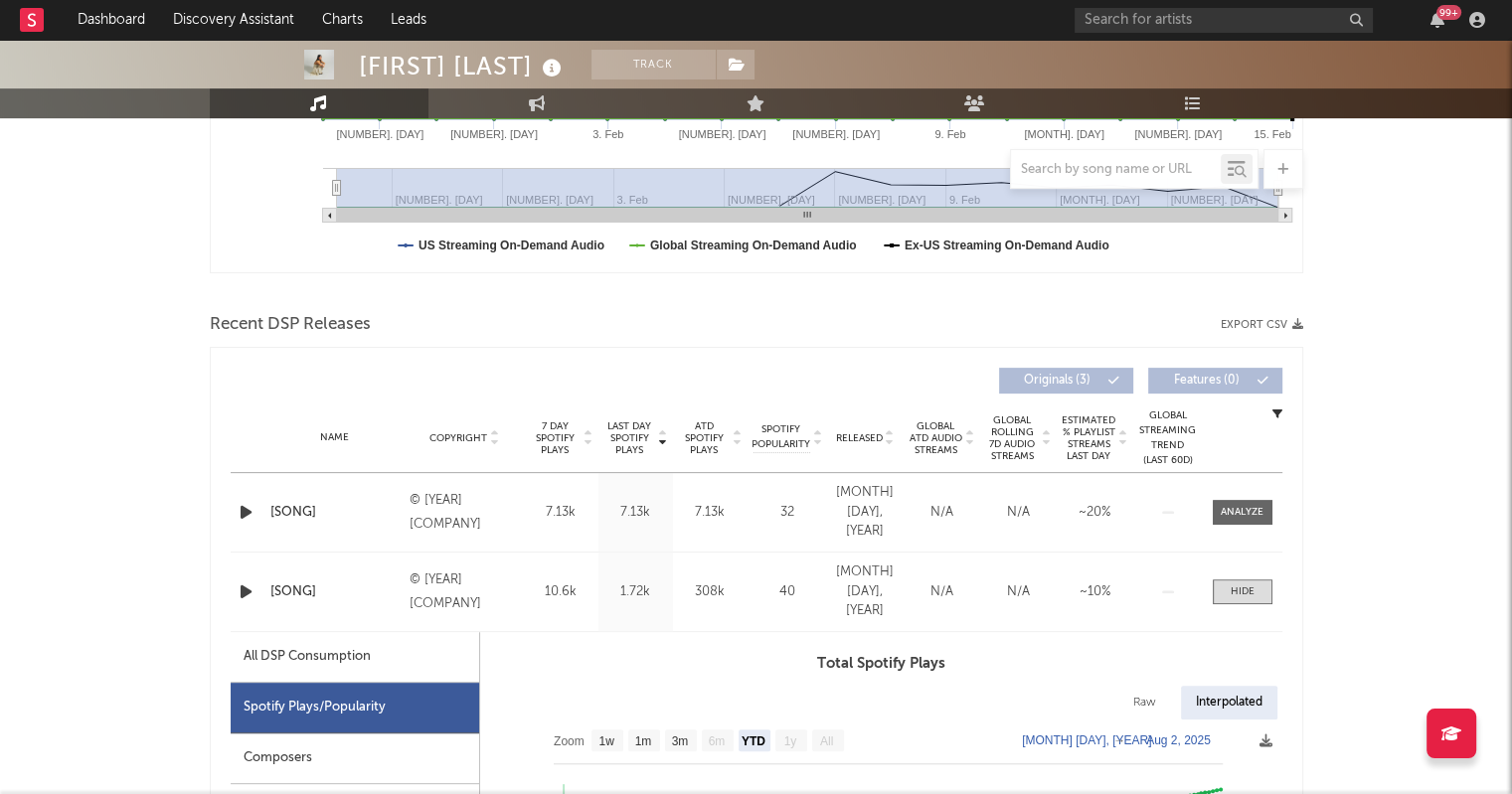 scroll, scrollTop: 503, scrollLeft: 0, axis: vertical 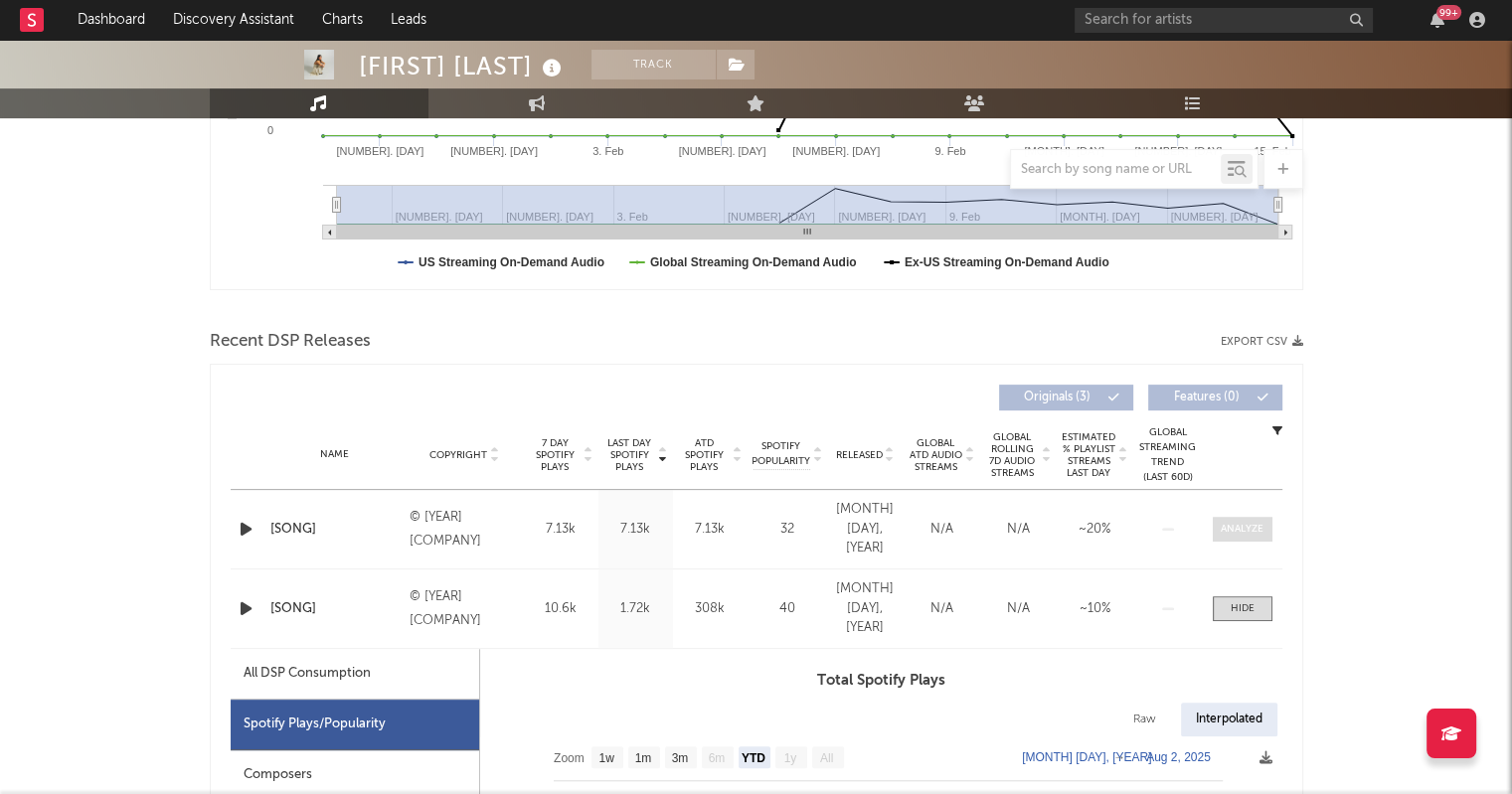 click at bounding box center [1242, 529] 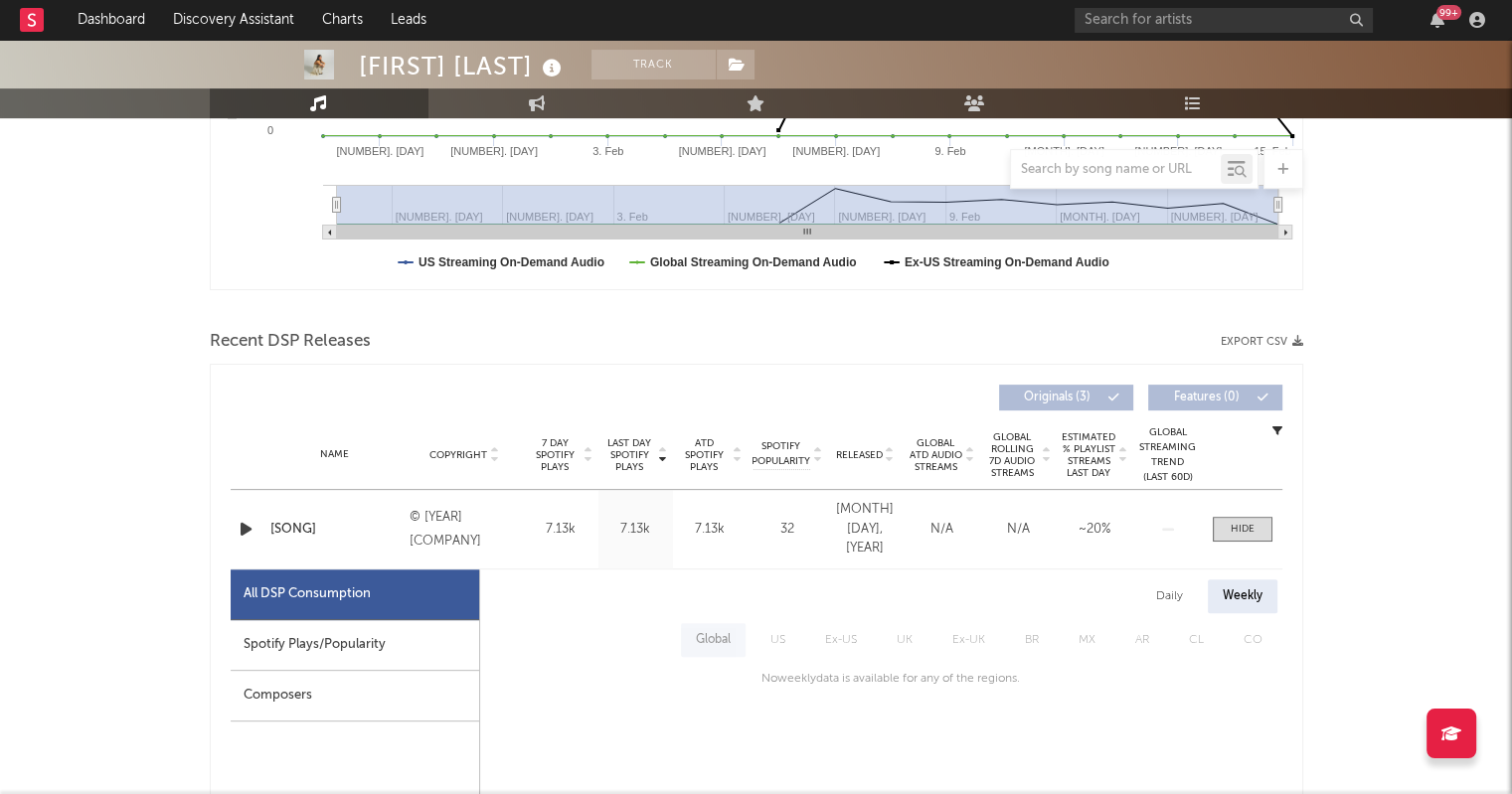 click on "Spotify Plays/Popularity" at bounding box center (355, 645) 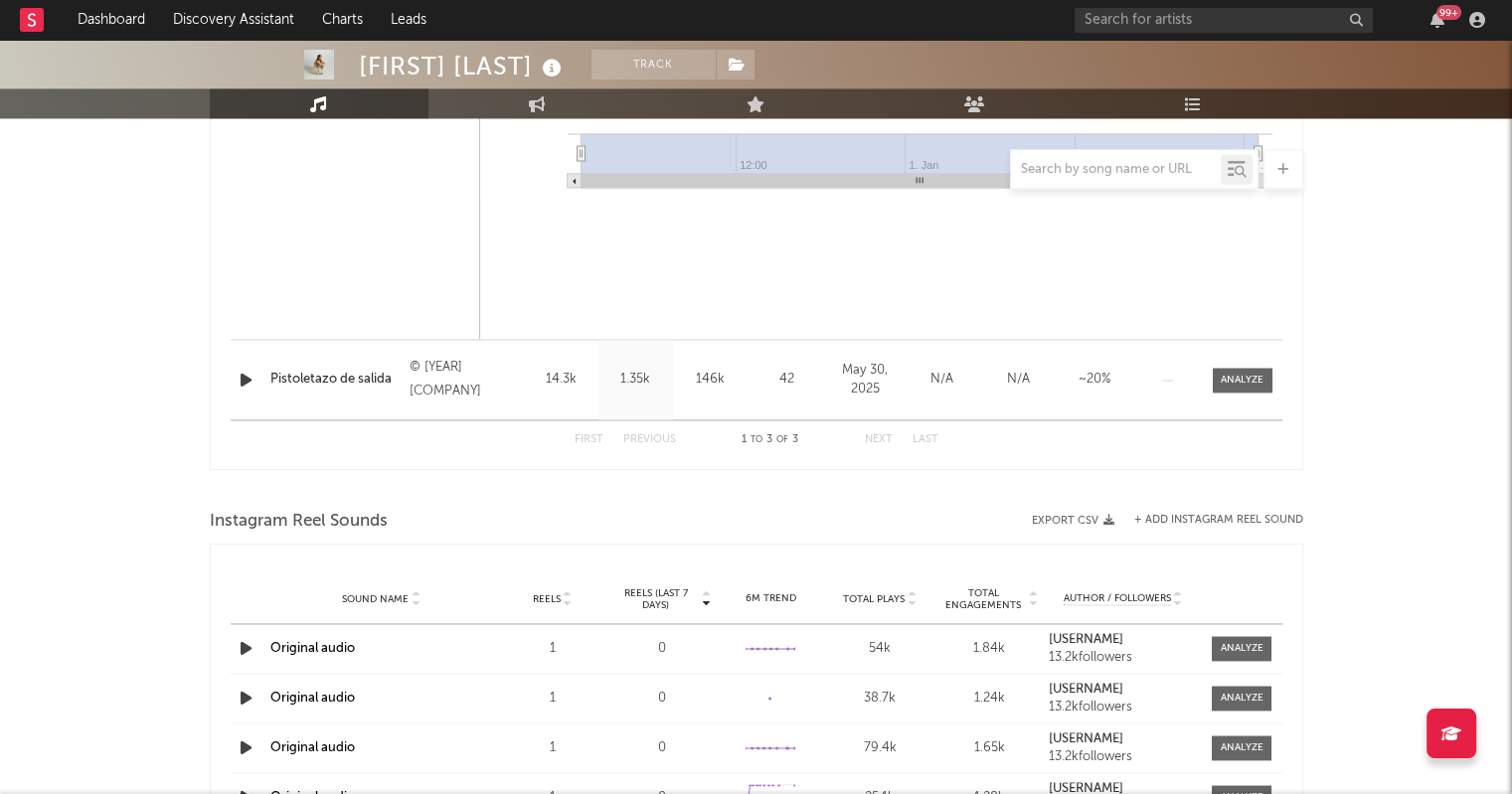 scroll, scrollTop: 2701, scrollLeft: 0, axis: vertical 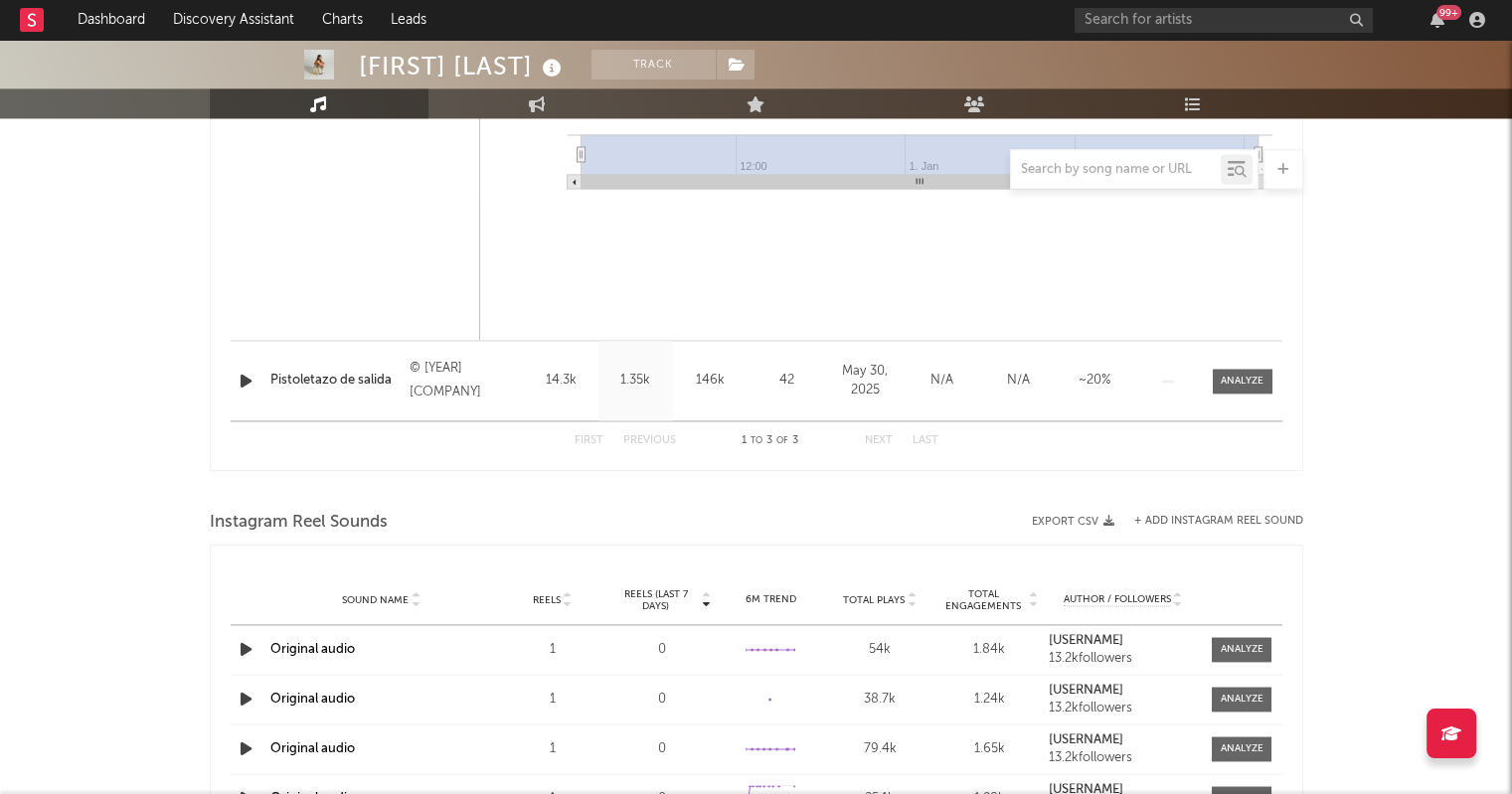 click on "Pistoletazo de salida" at bounding box center (335, 381) 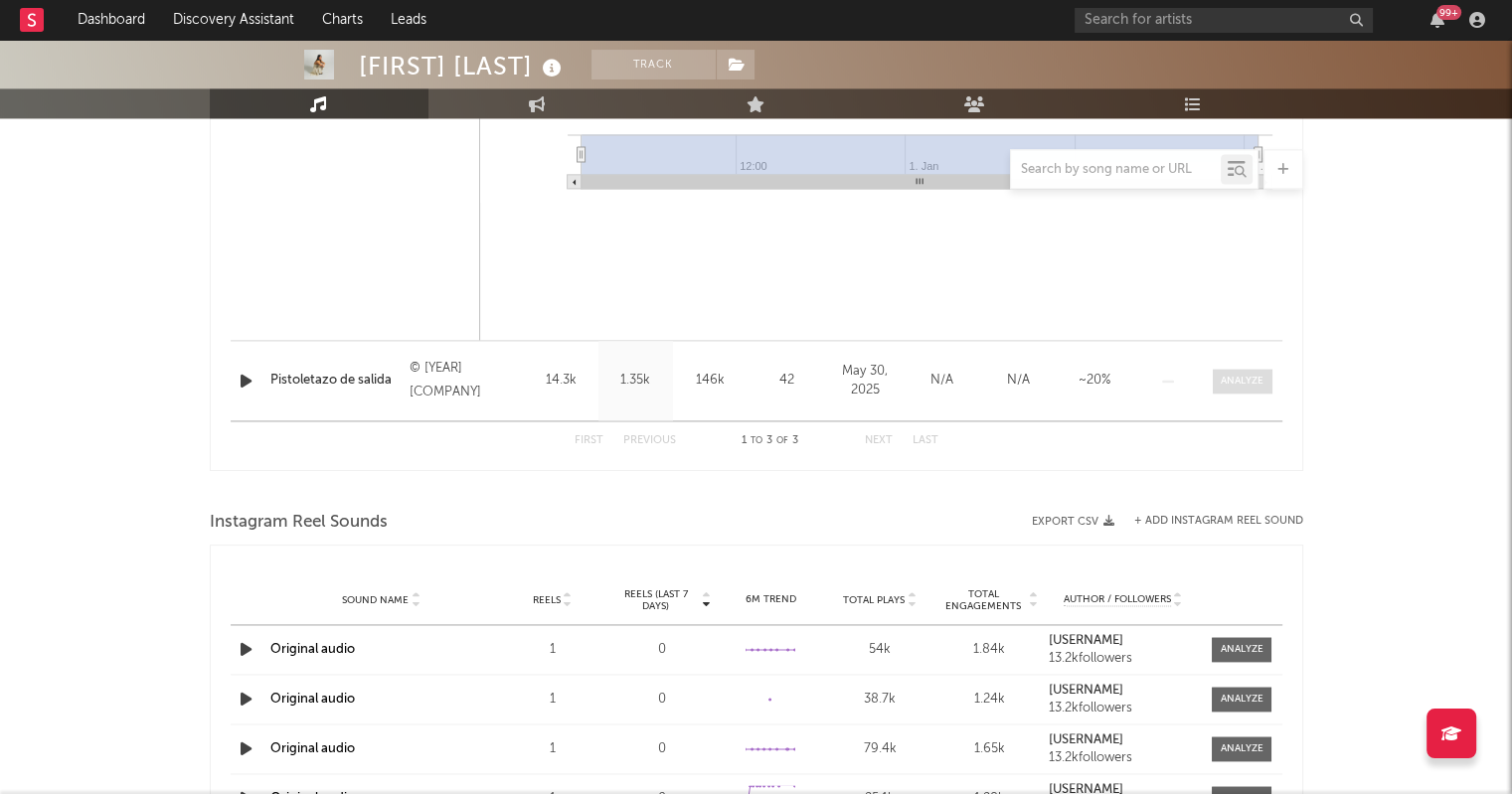 click at bounding box center (1242, 381) 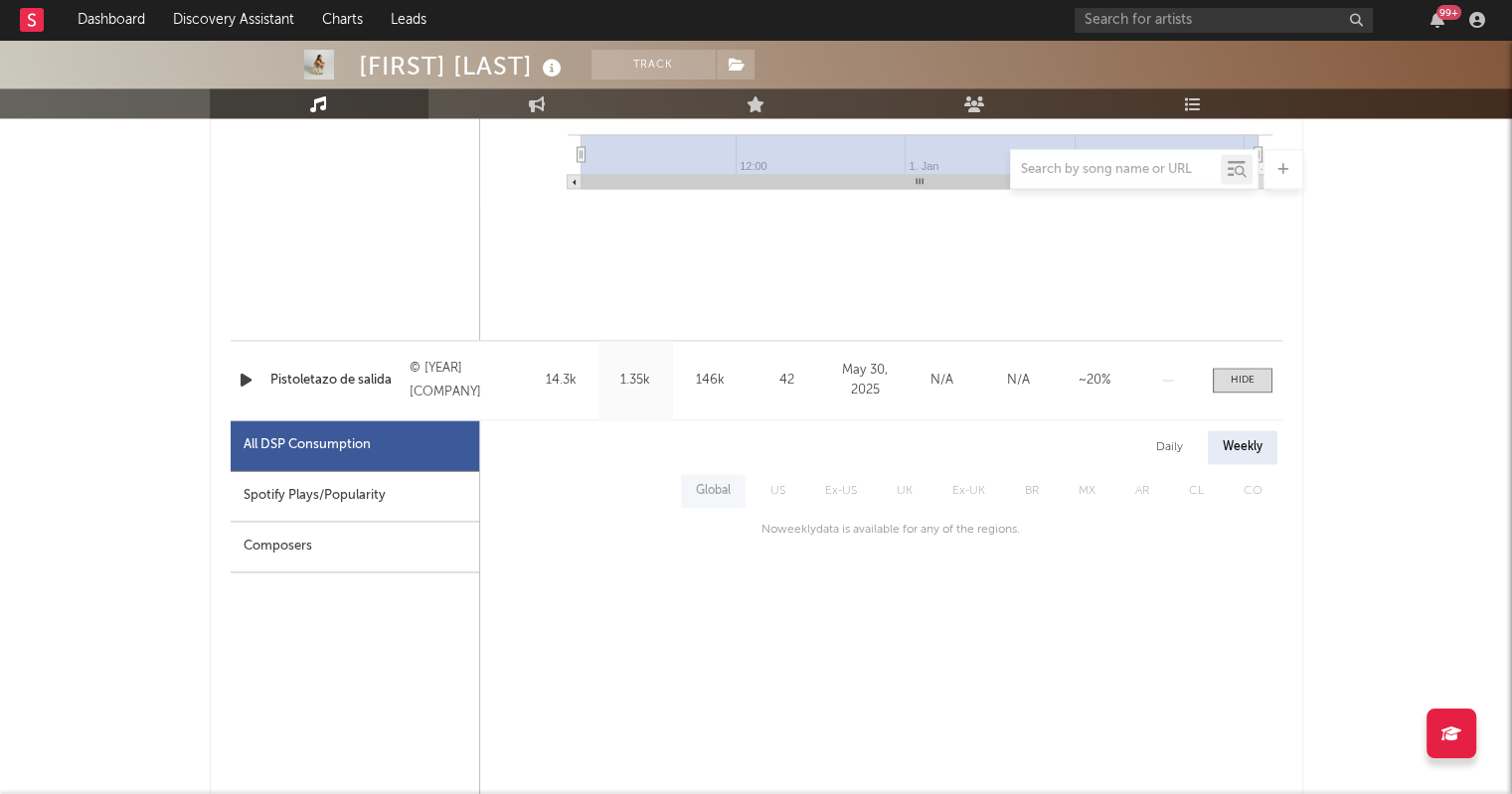 click on "Spotify Plays/Popularity" at bounding box center (355, 496) 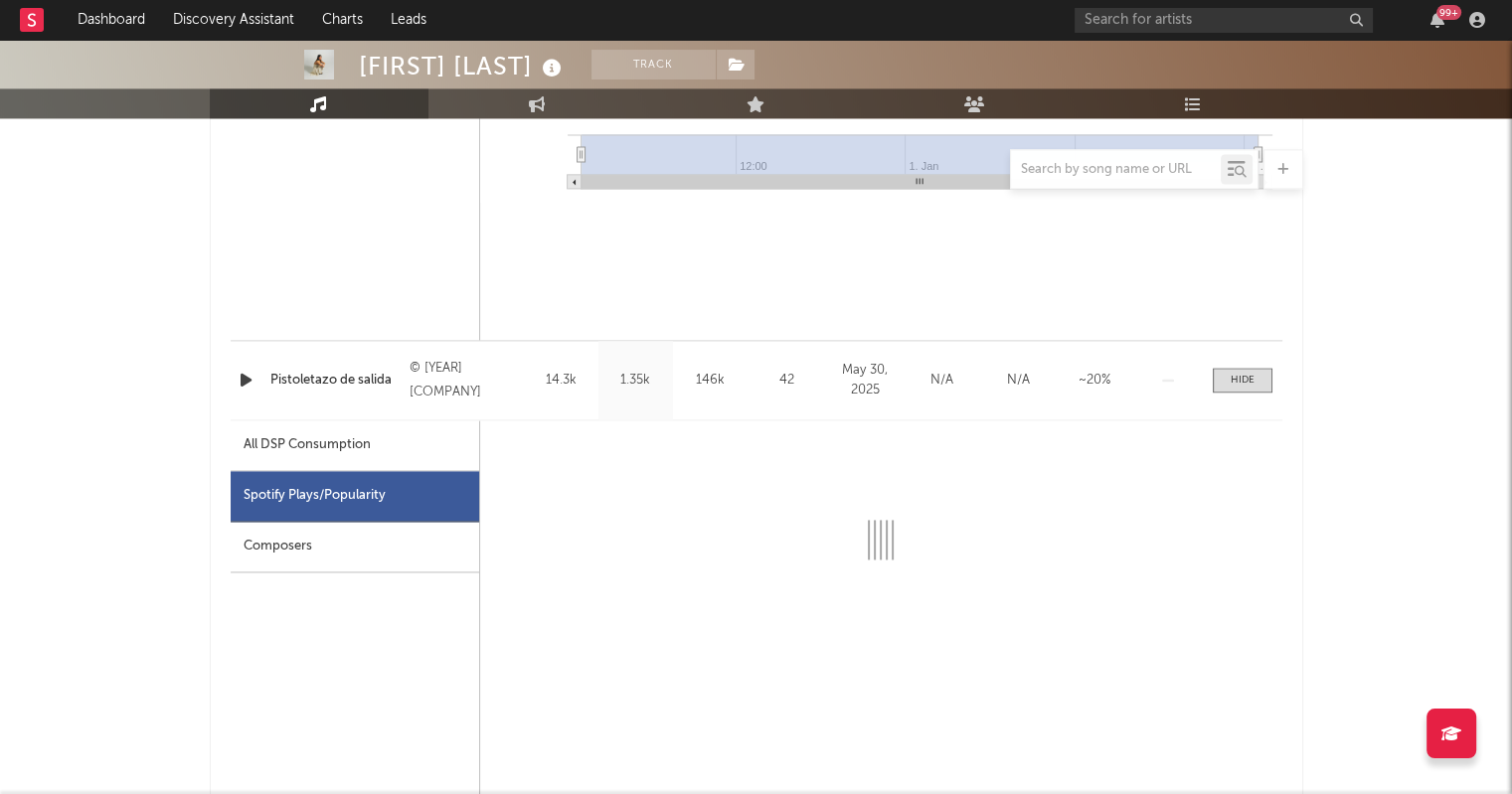 select on "1w" 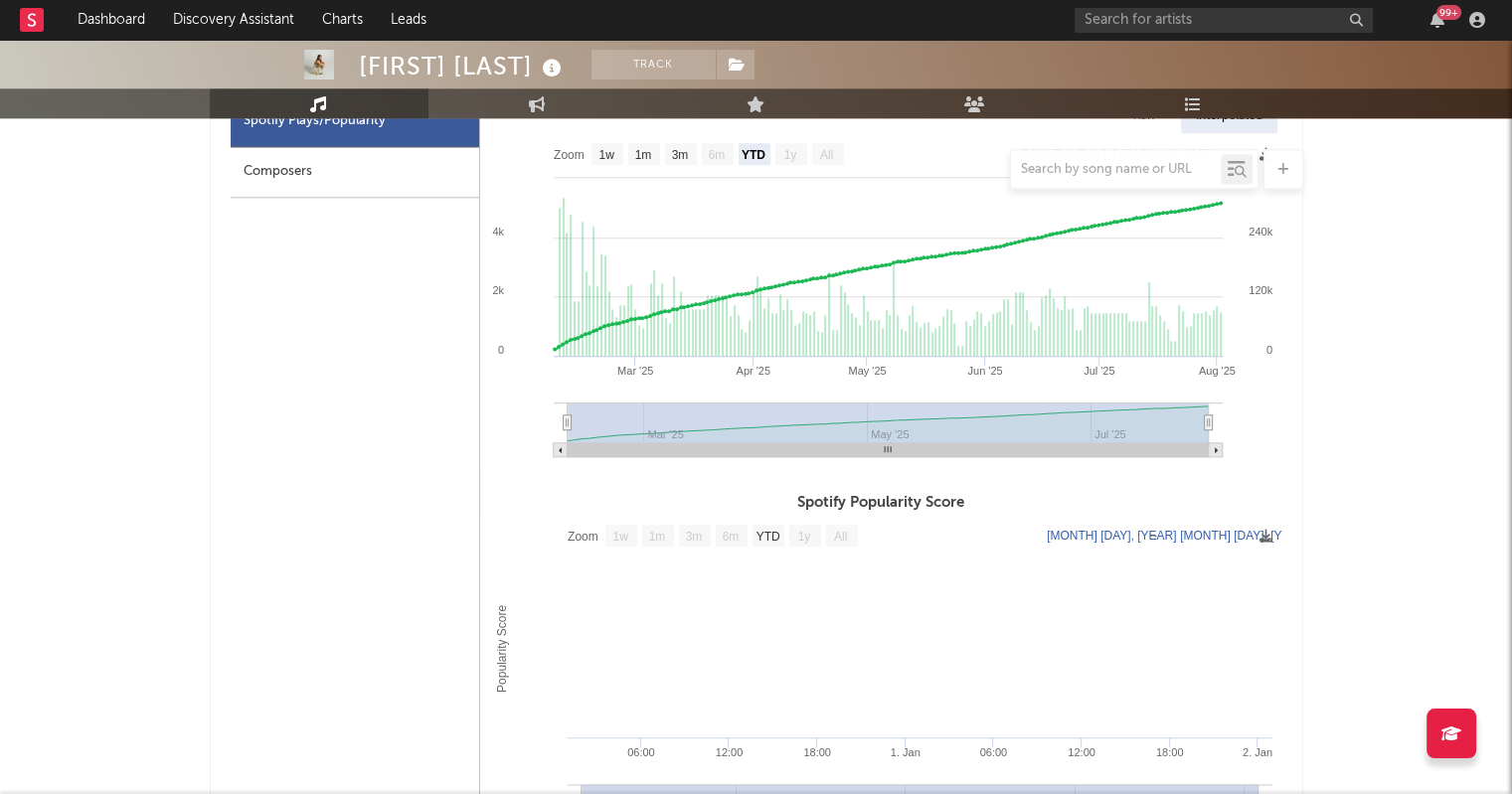 scroll, scrollTop: 2019, scrollLeft: 0, axis: vertical 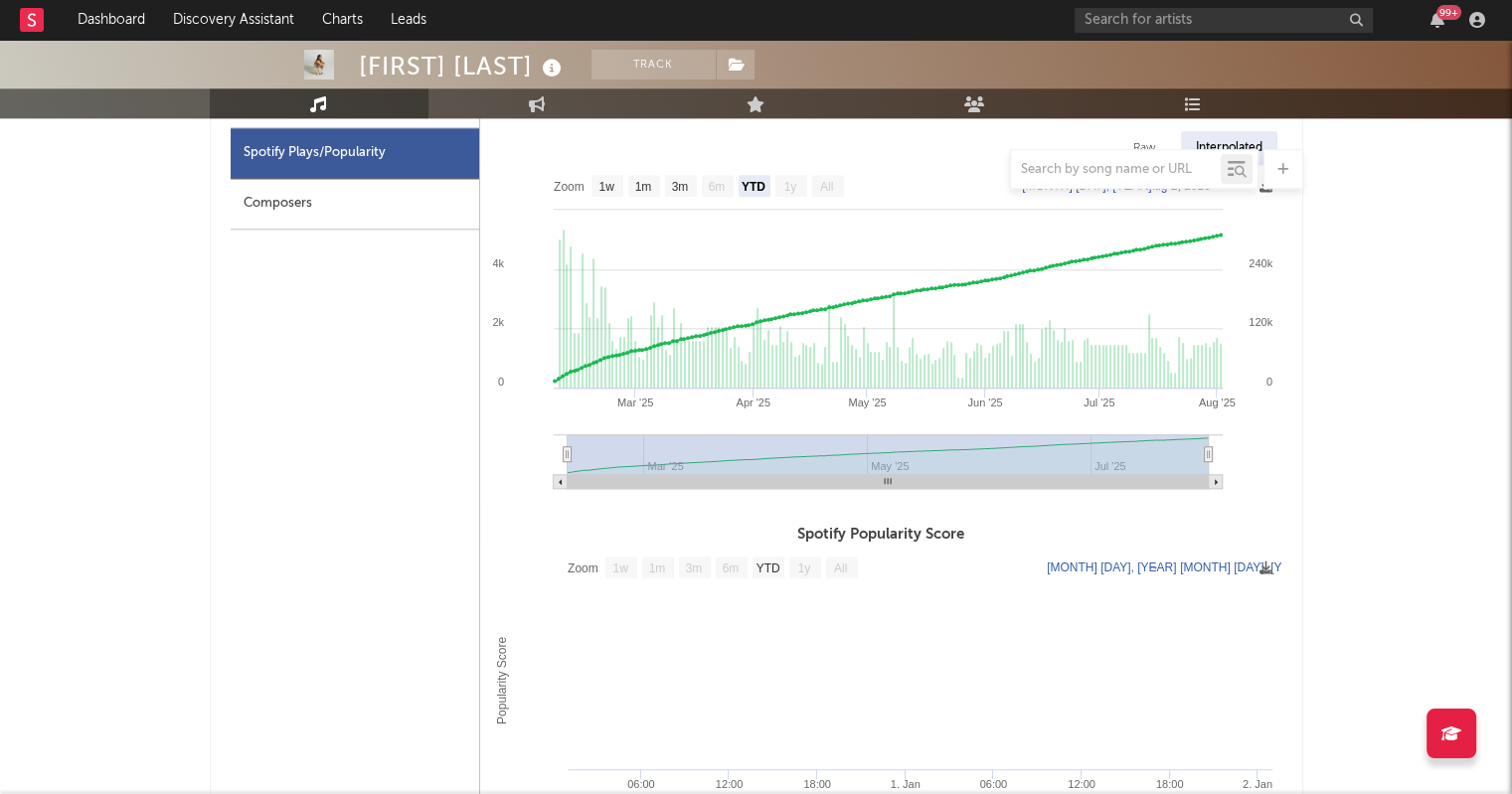 type on "[YEAR]-[MONTH]-[DAY]" 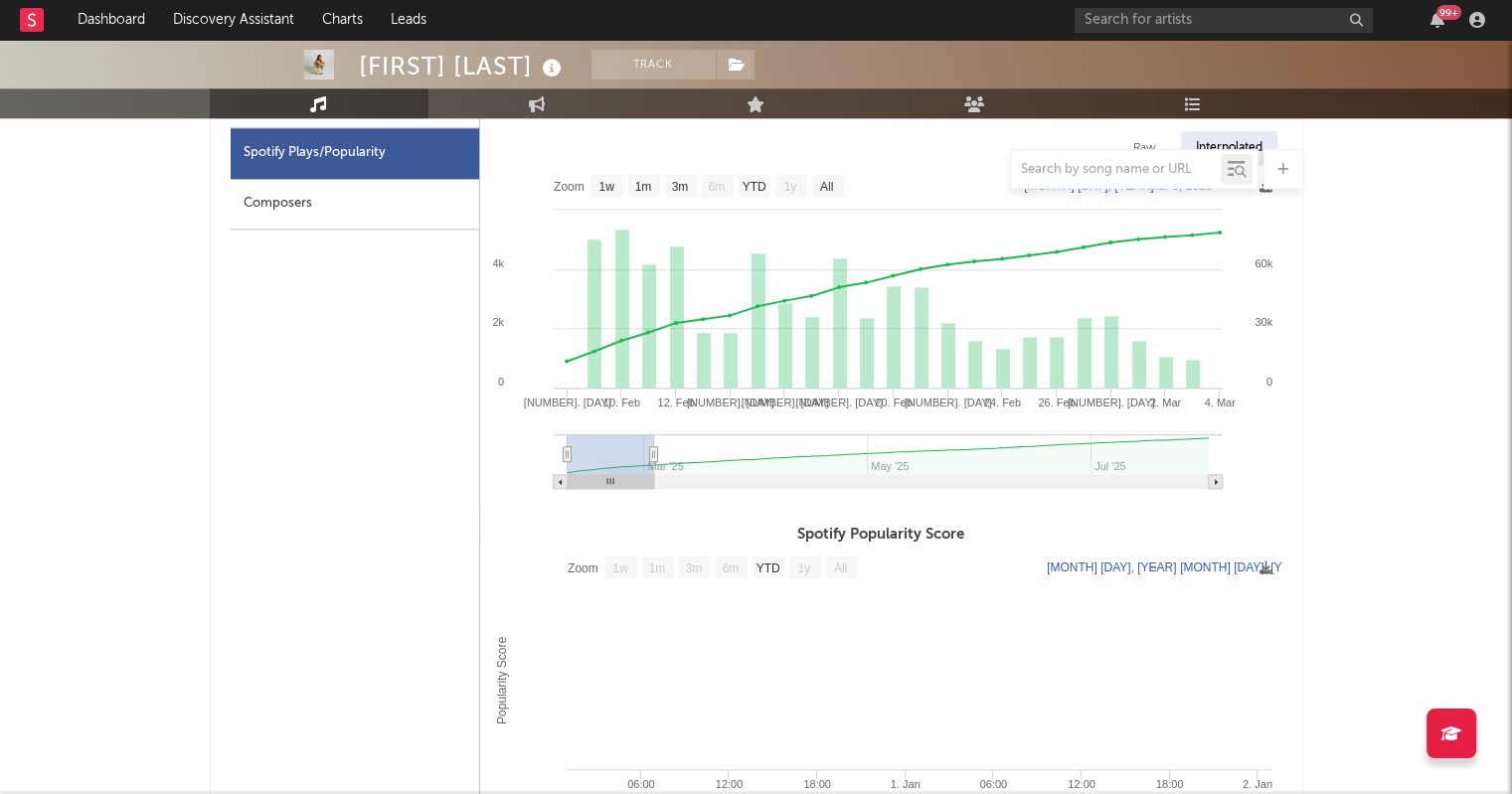 type on "2025-03-04" 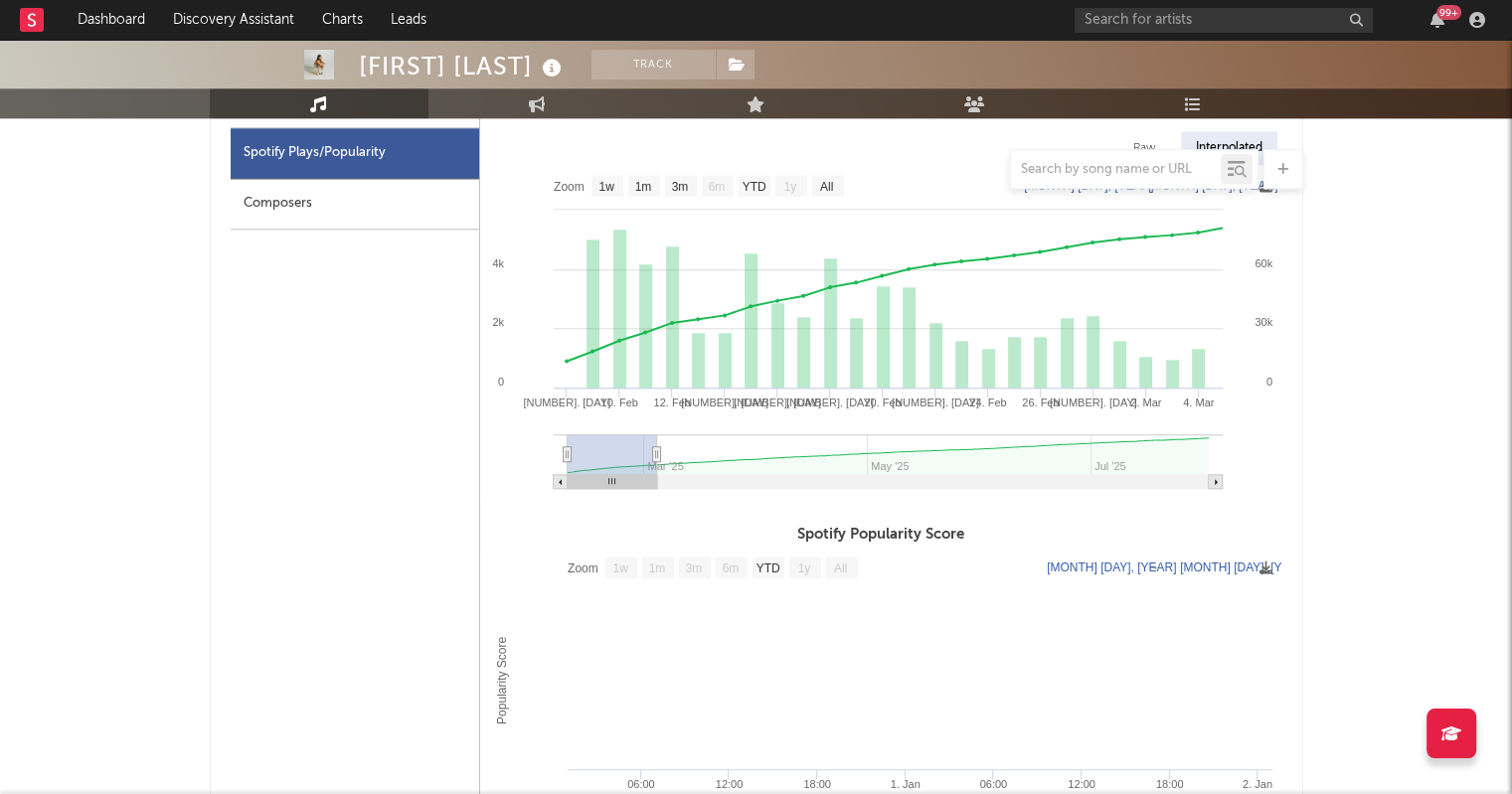 drag, startPoint x: 1204, startPoint y: 453, endPoint x: 656, endPoint y: 441, distance: 548.1314 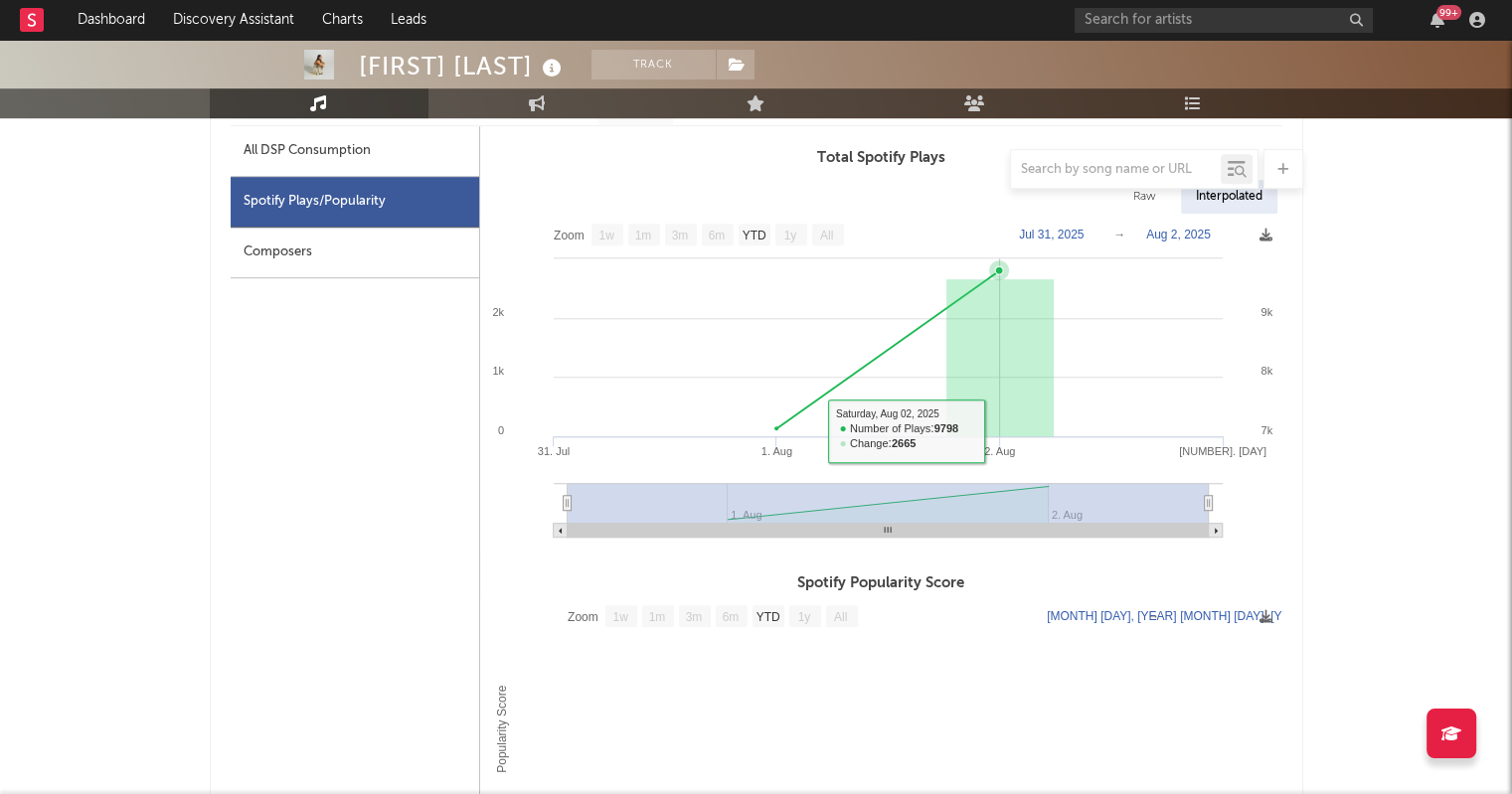 scroll, scrollTop: 942, scrollLeft: 0, axis: vertical 